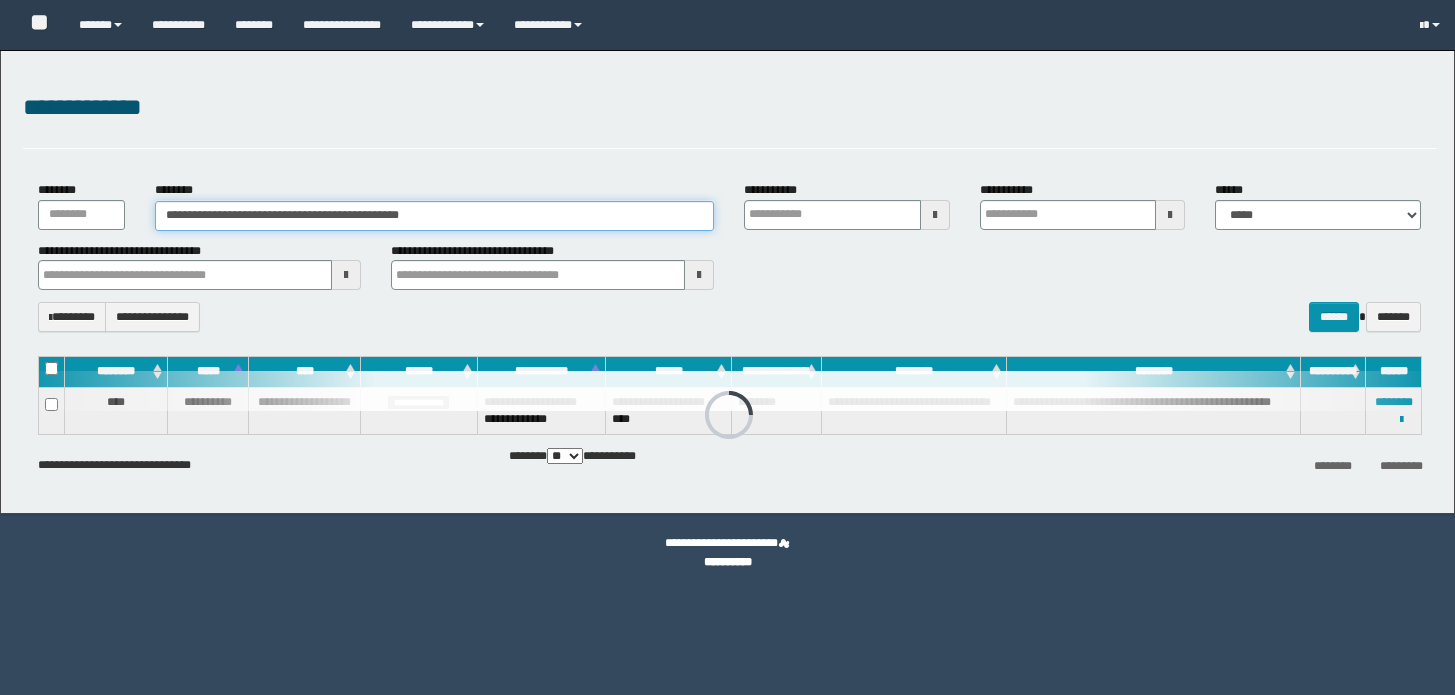 click on "**********" at bounding box center [434, 216] 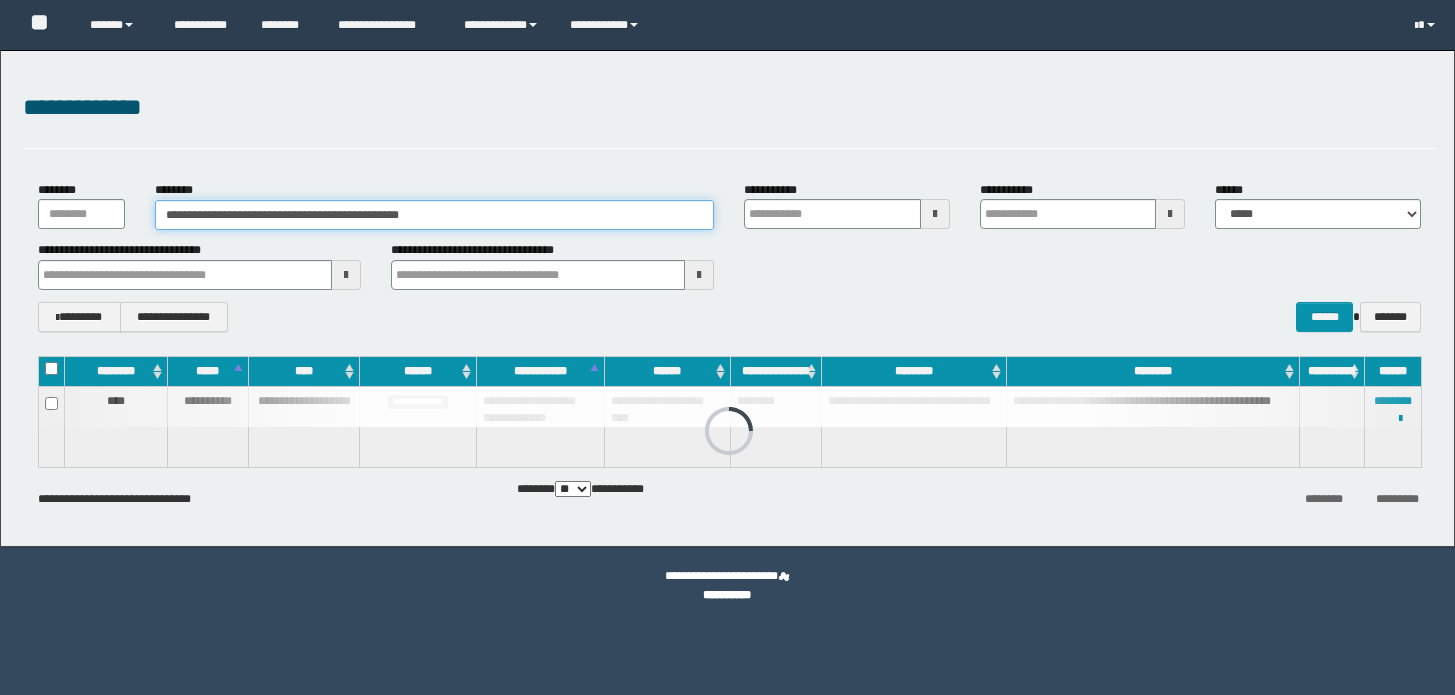 scroll, scrollTop: 0, scrollLeft: 0, axis: both 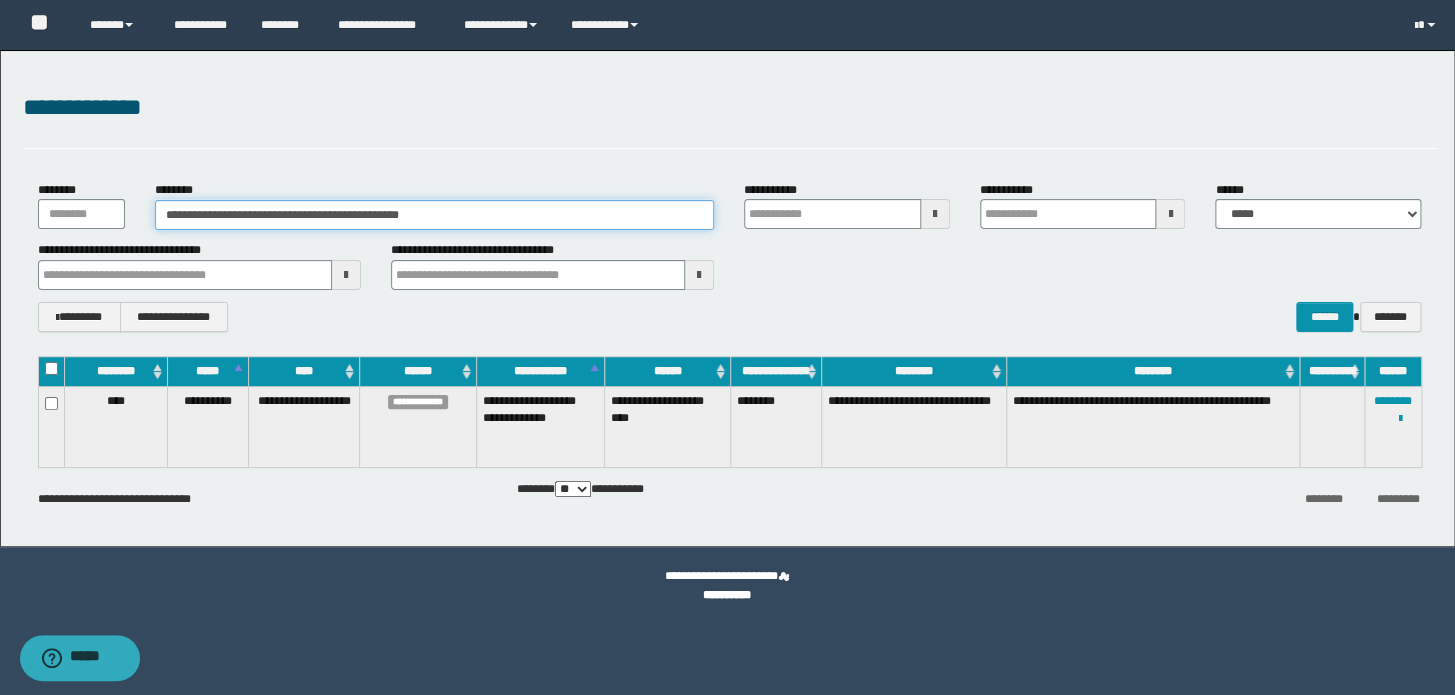 drag, startPoint x: 600, startPoint y: 217, endPoint x: 0, endPoint y: 183, distance: 600.9626 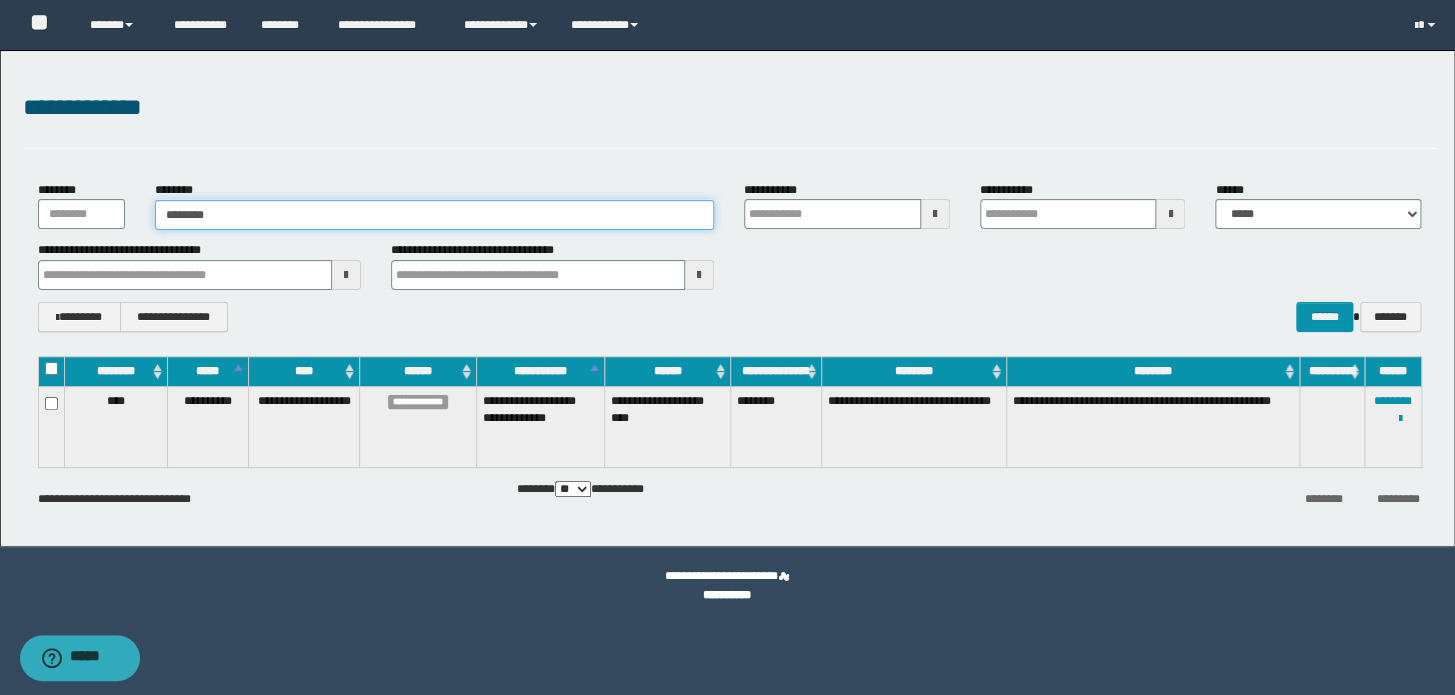 type on "********" 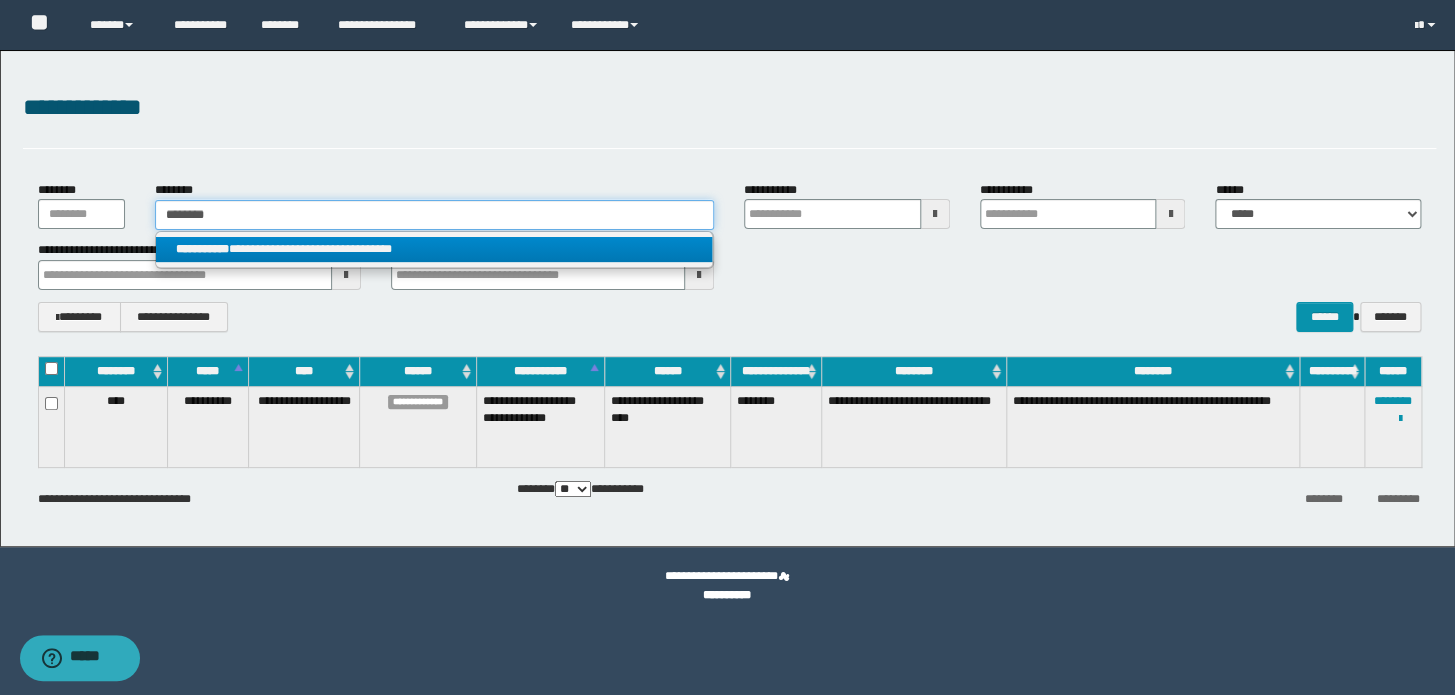 type on "********" 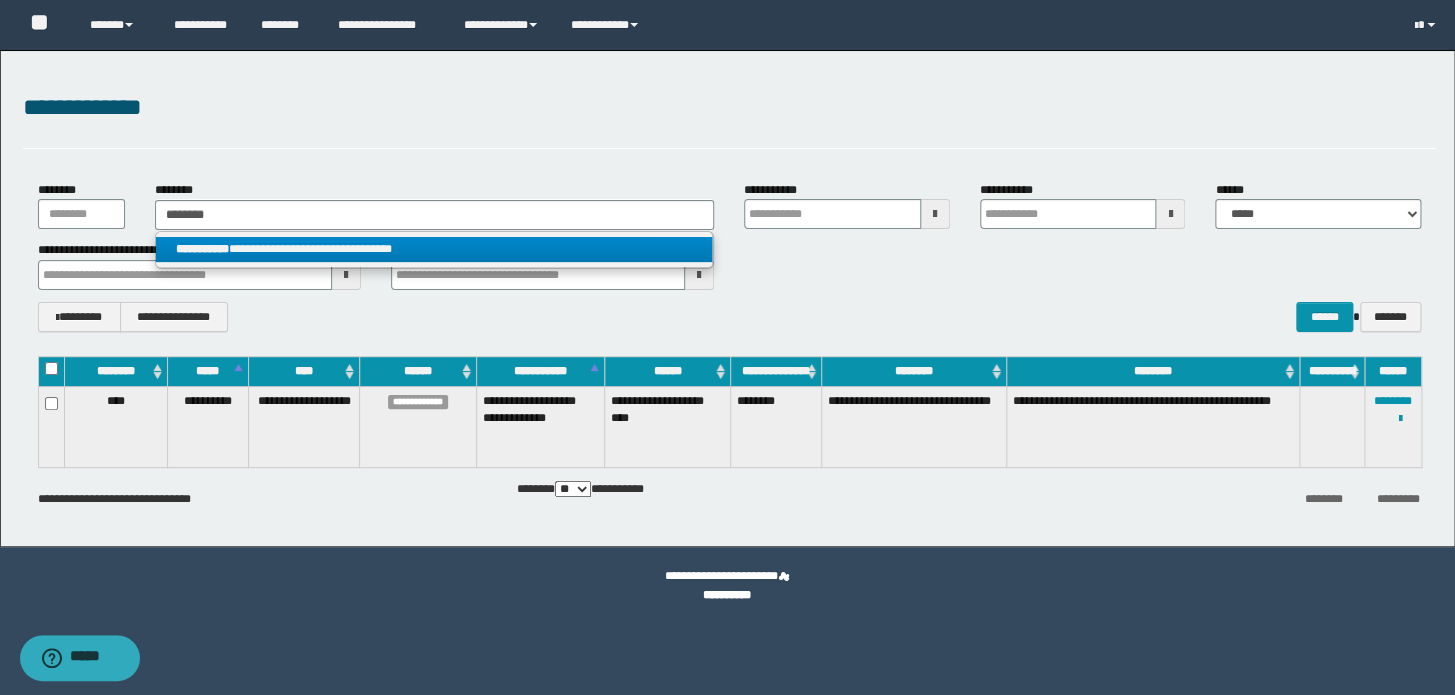 click on "**********" at bounding box center (434, 249) 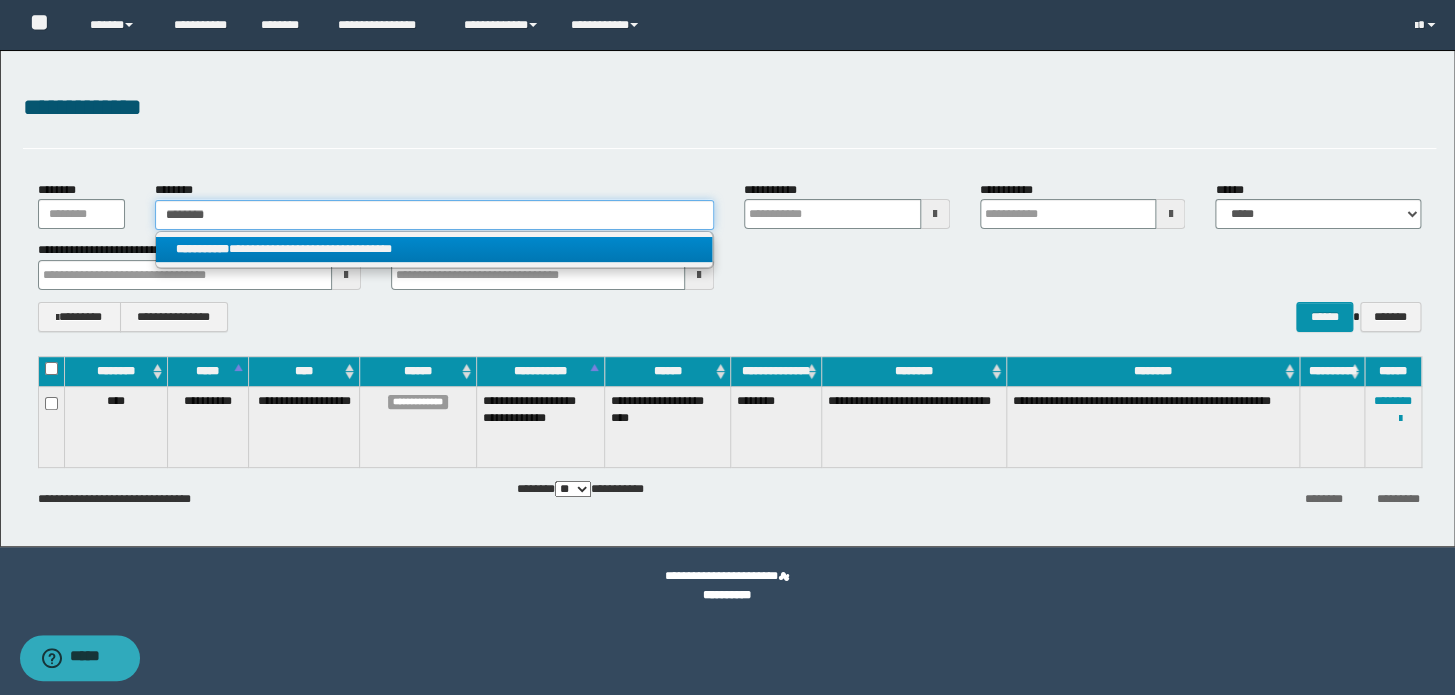 type 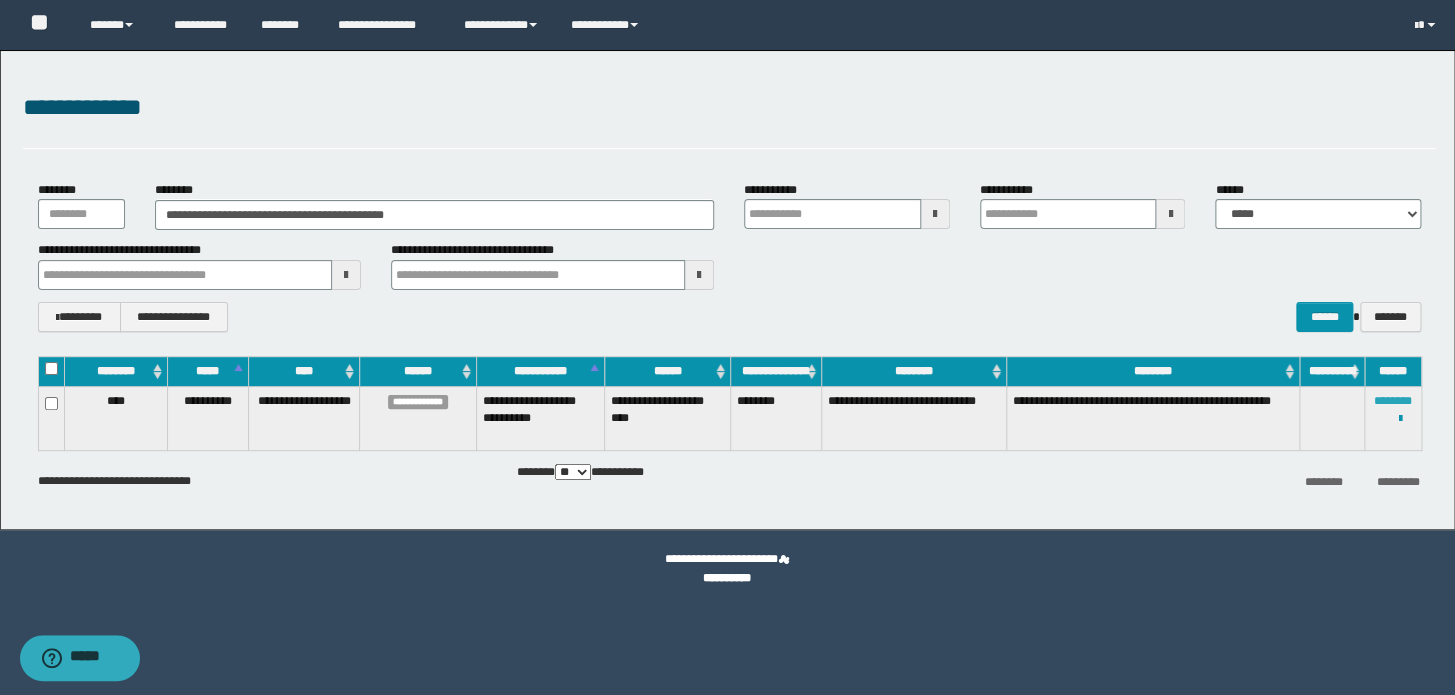 click on "********" at bounding box center (1393, 401) 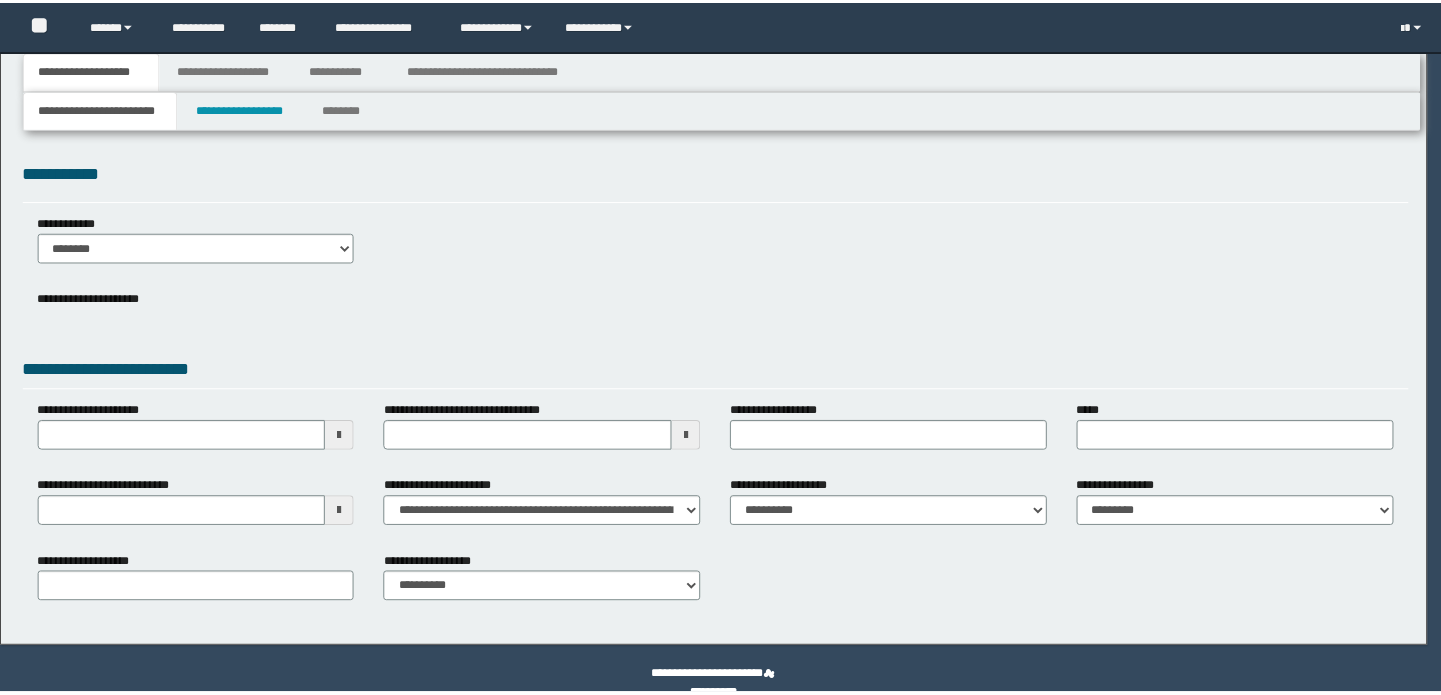 scroll, scrollTop: 0, scrollLeft: 0, axis: both 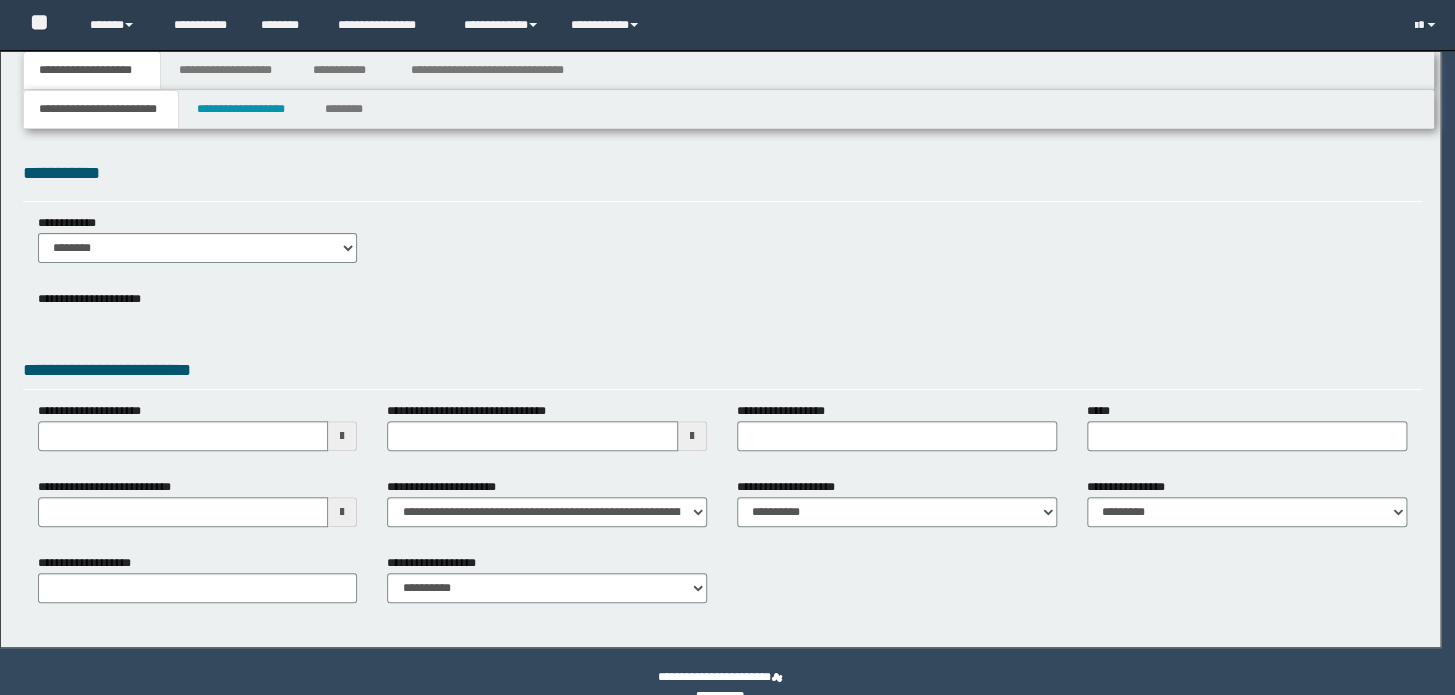 type on "********" 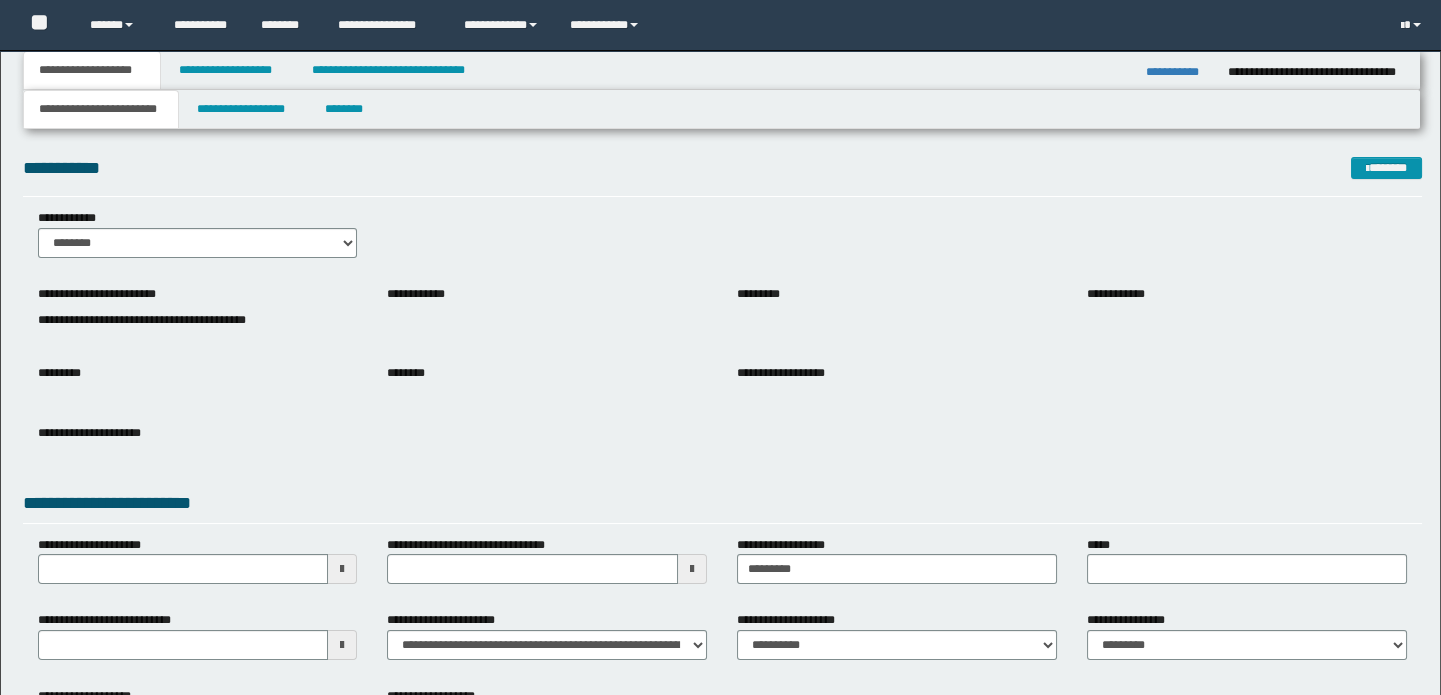 scroll, scrollTop: 0, scrollLeft: 0, axis: both 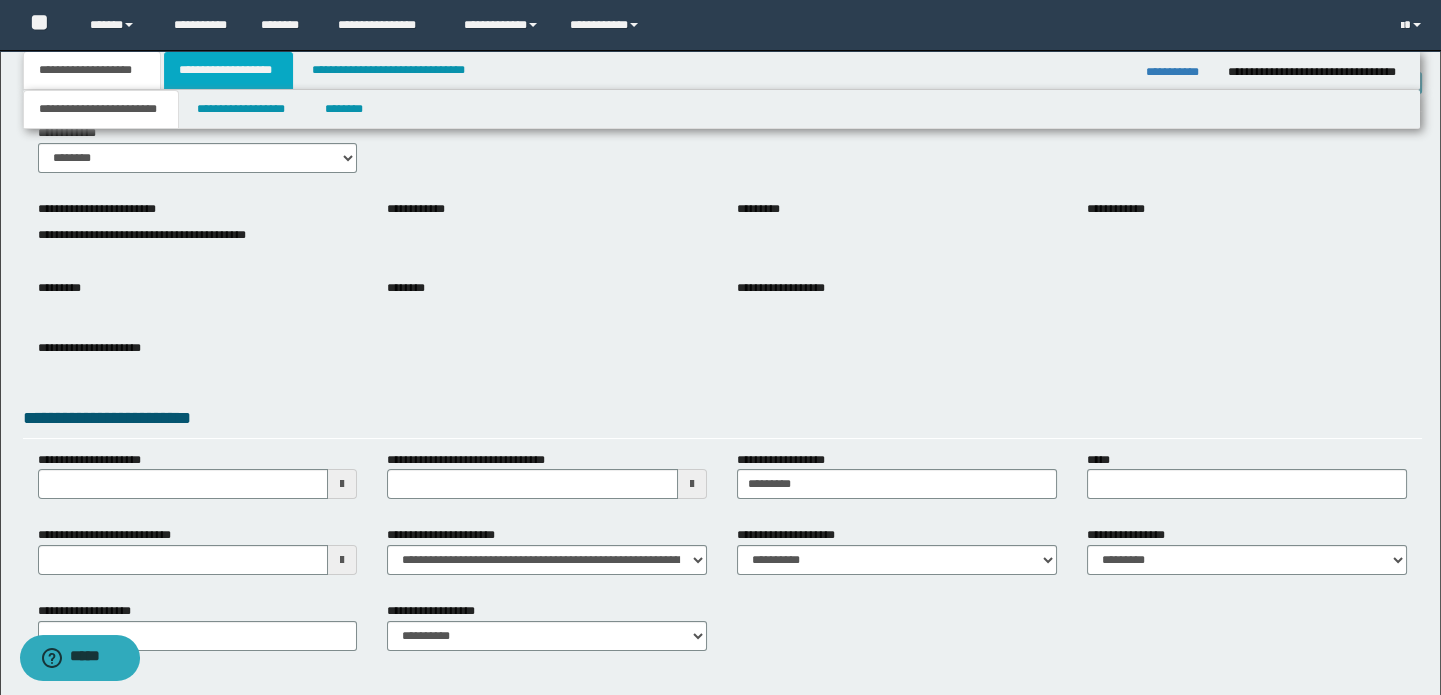 click on "**********" at bounding box center [228, 70] 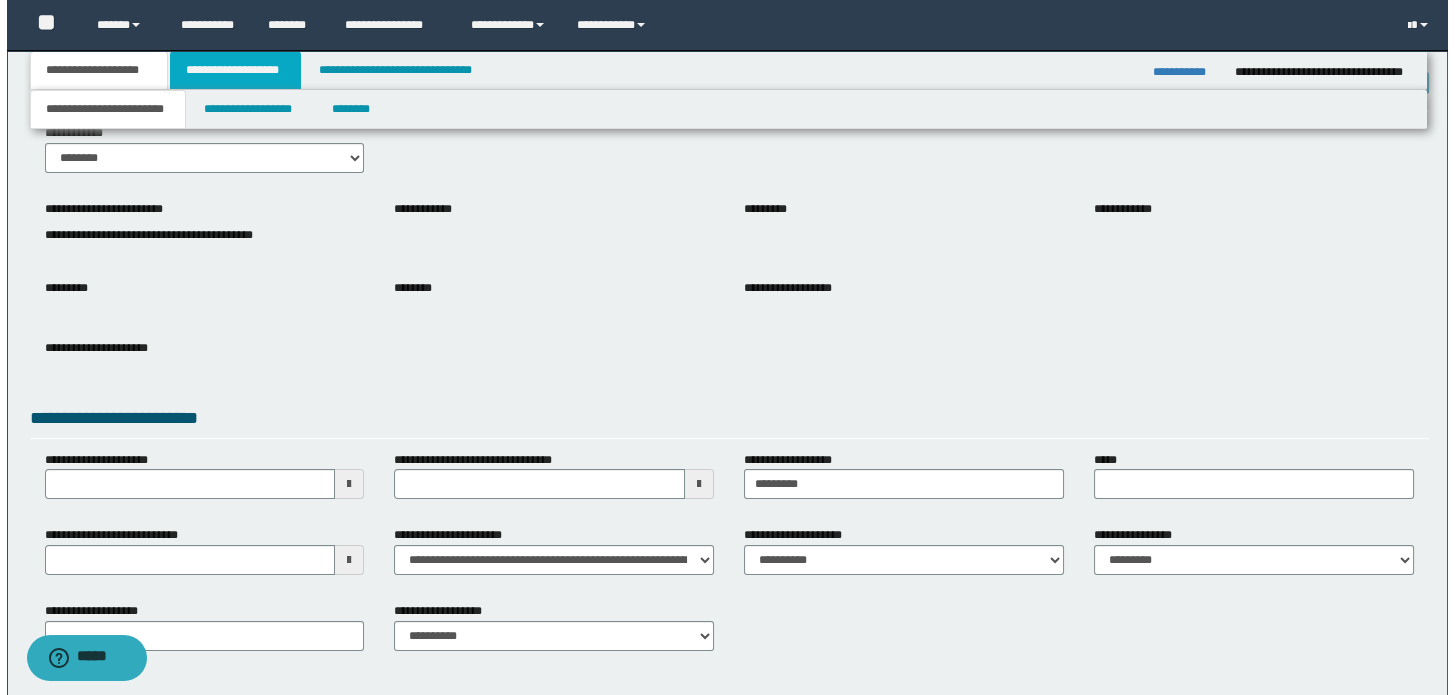 scroll, scrollTop: 0, scrollLeft: 0, axis: both 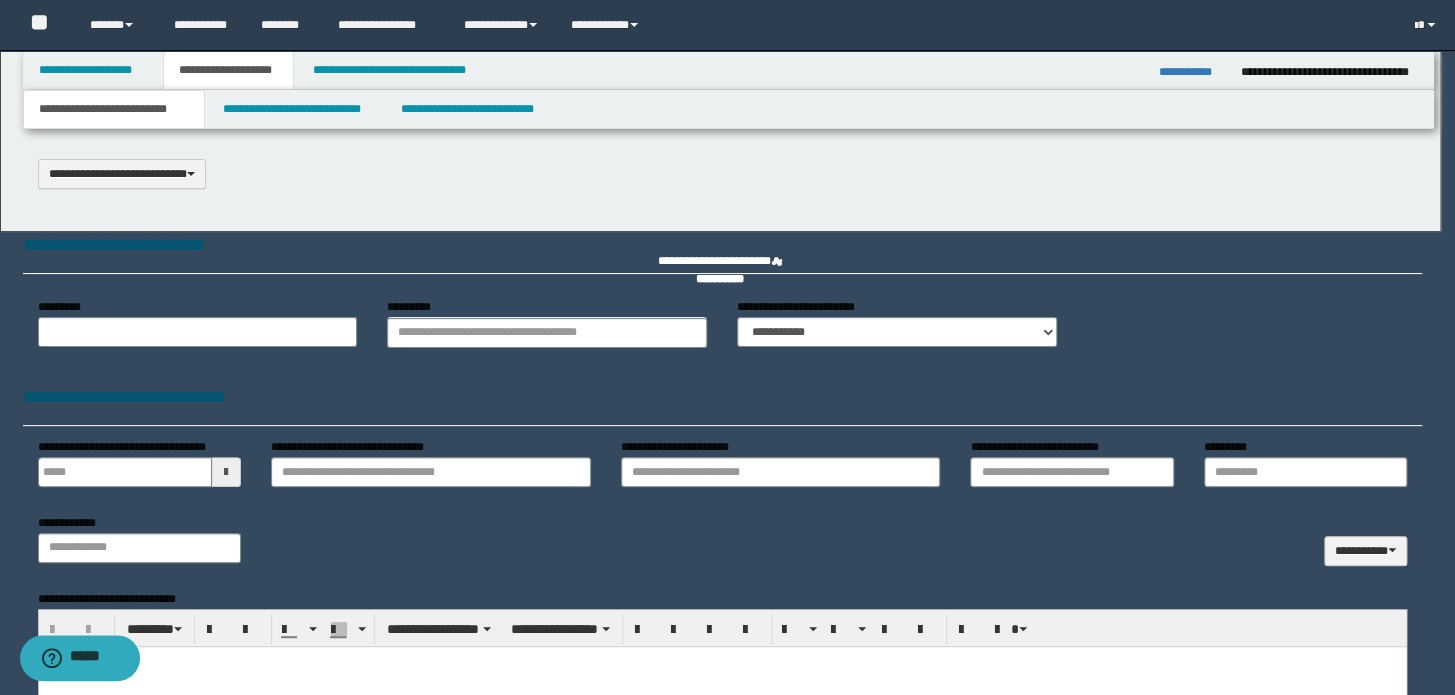 type 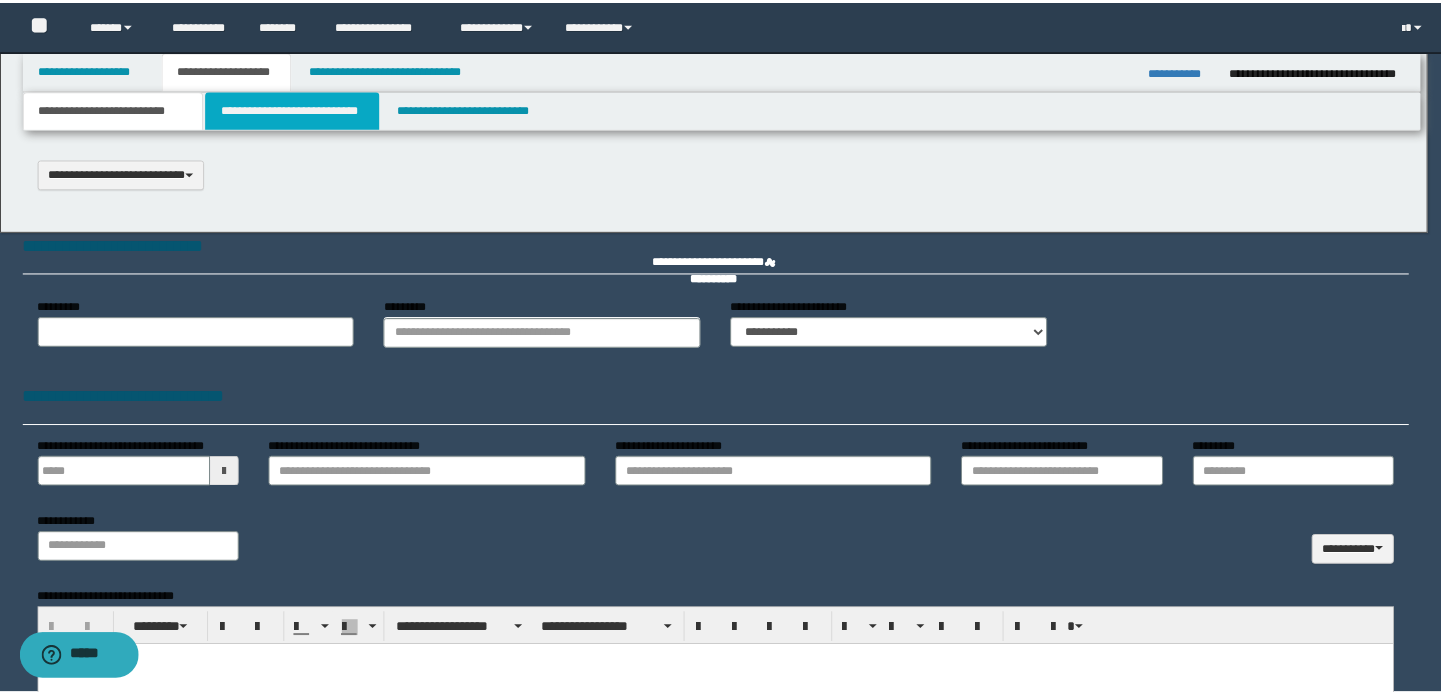 scroll, scrollTop: 0, scrollLeft: 0, axis: both 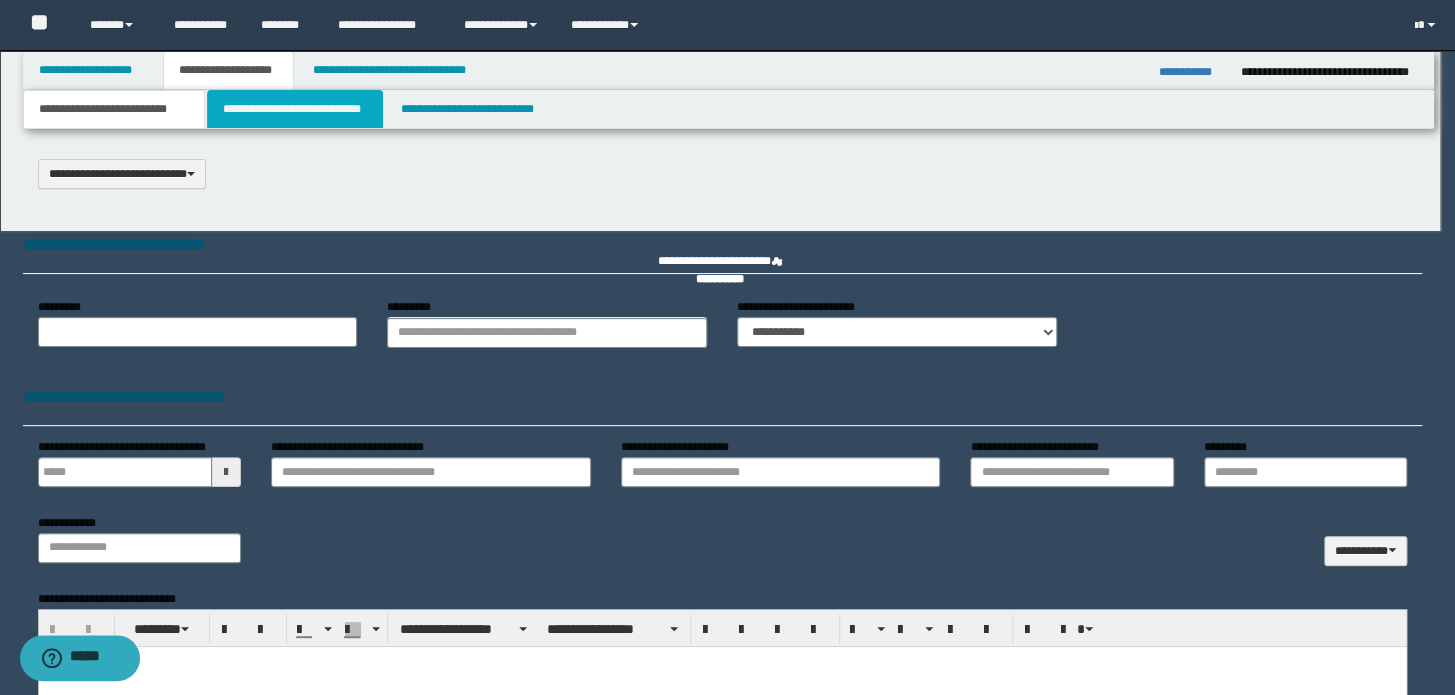 click on "**********" at bounding box center (294, 109) 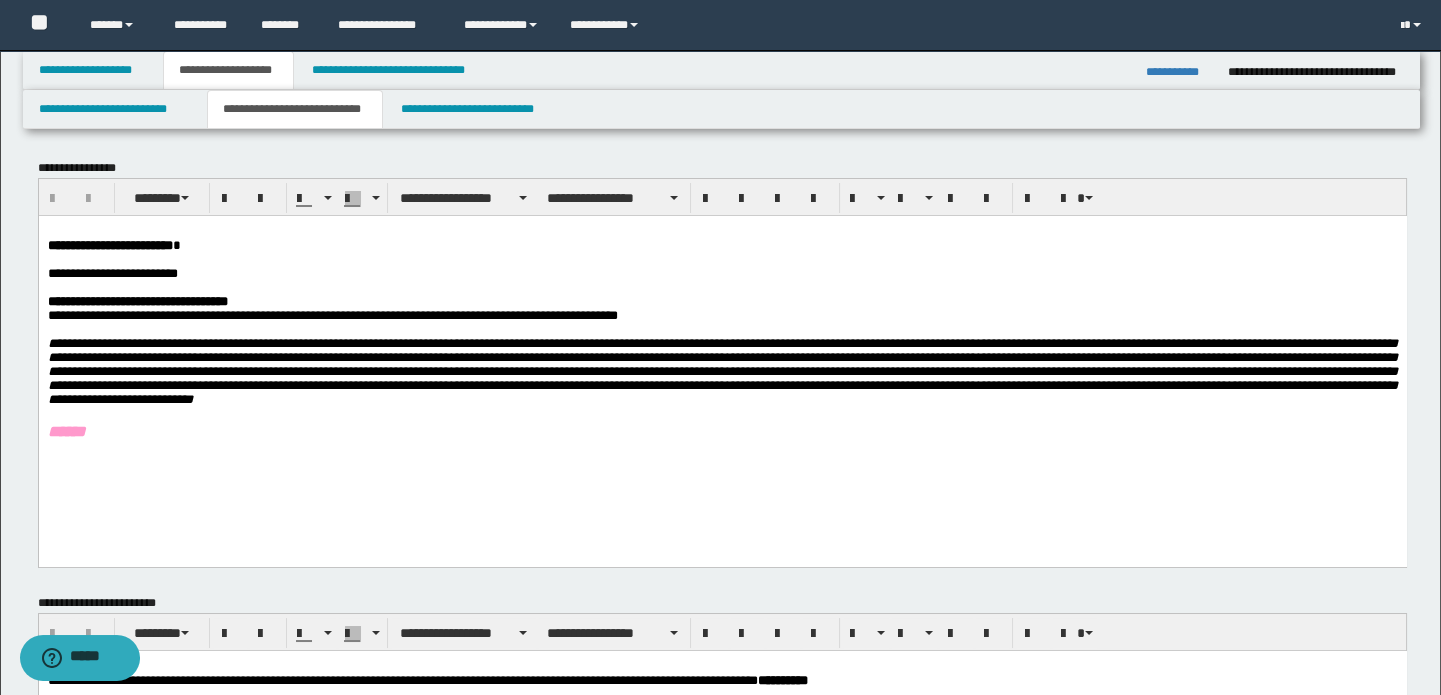 scroll, scrollTop: 454, scrollLeft: 0, axis: vertical 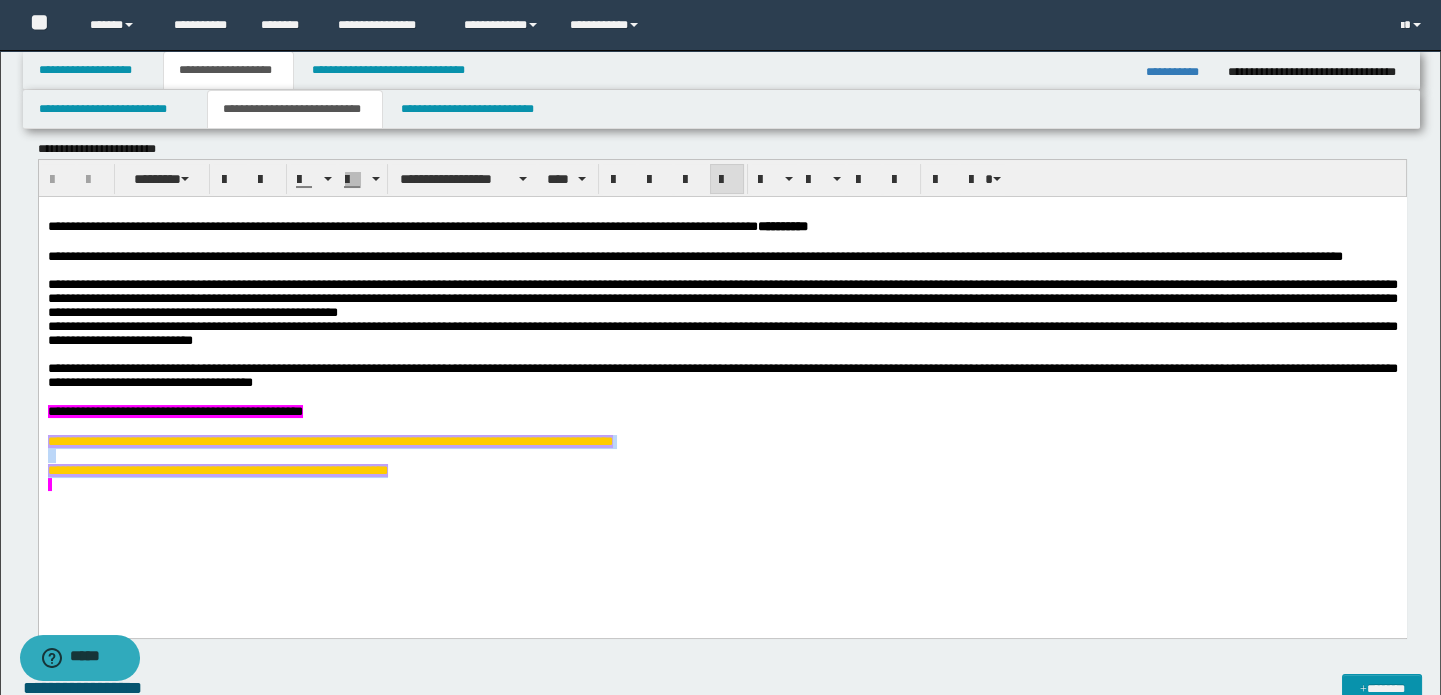 drag, startPoint x: 547, startPoint y: 502, endPoint x: 68, endPoint y: 634, distance: 496.8551 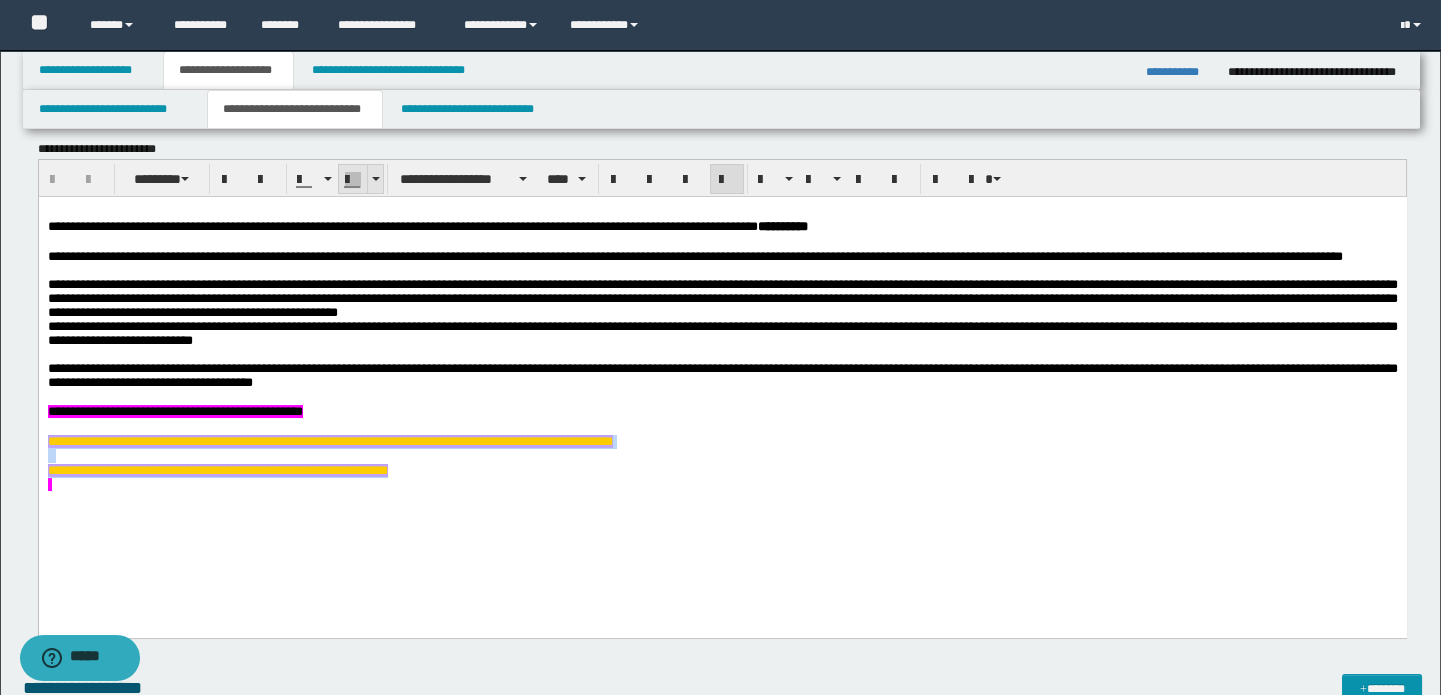 click at bounding box center [376, 179] 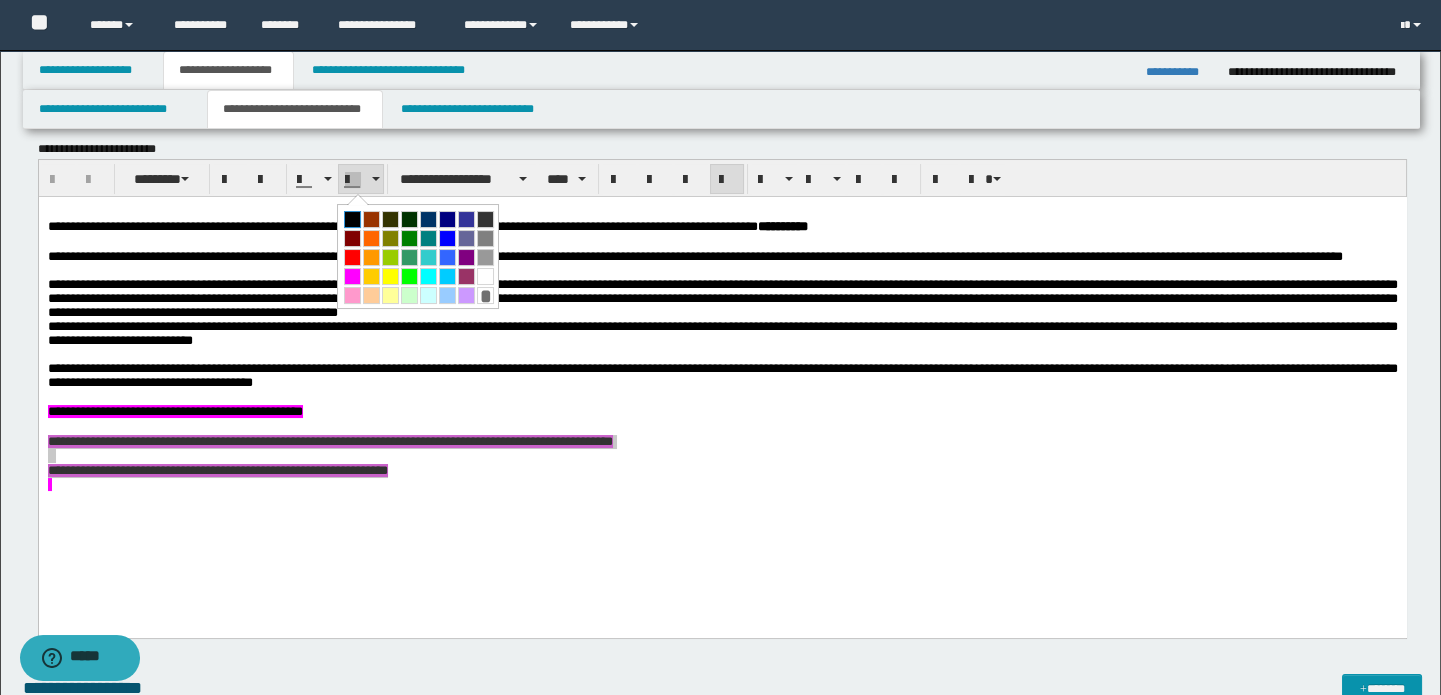 click at bounding box center (352, 219) 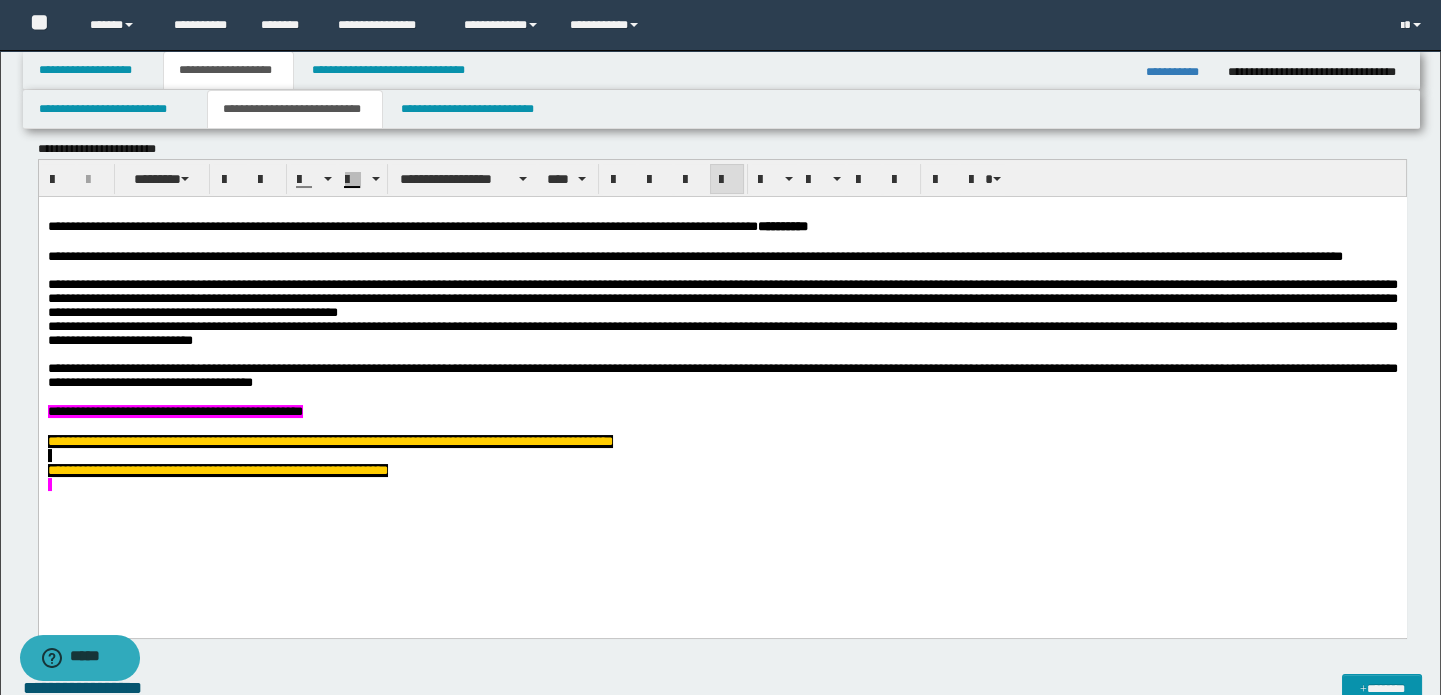 click on "**********" at bounding box center (722, 373) 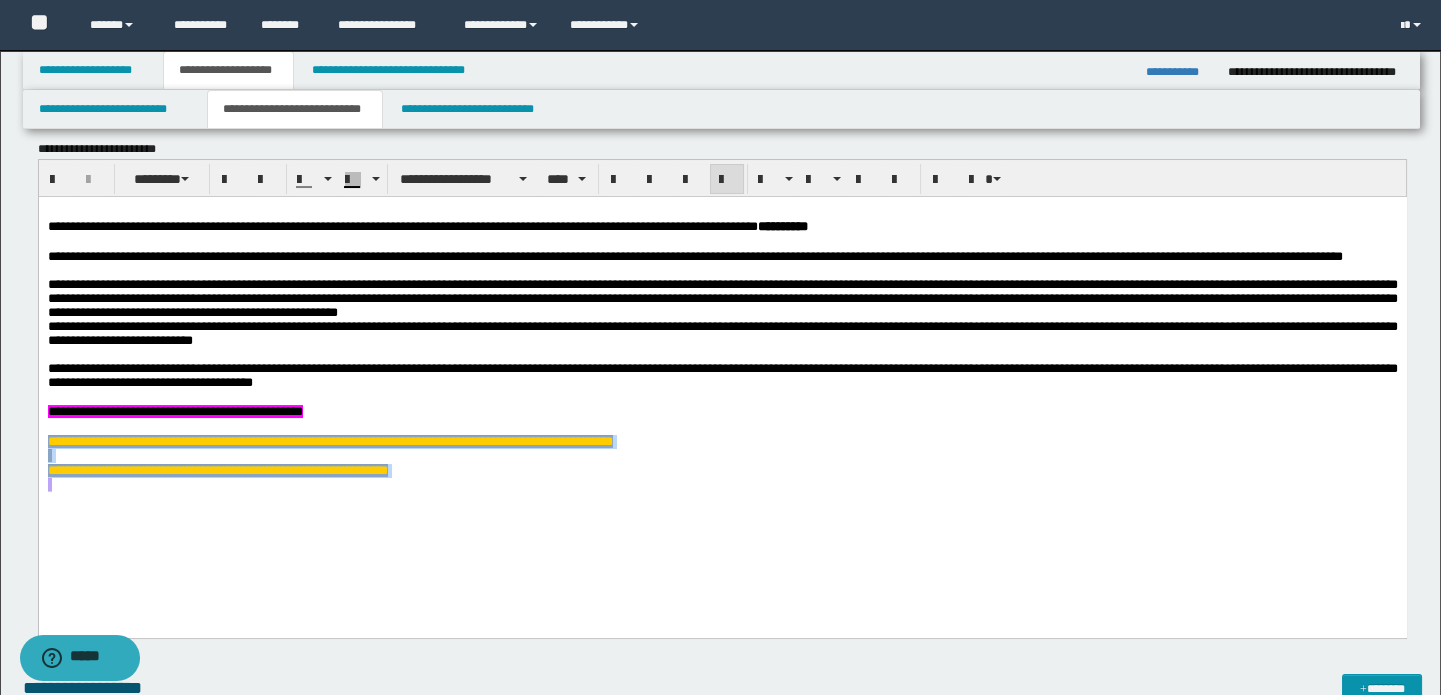 drag, startPoint x: 267, startPoint y: 515, endPoint x: 67, endPoint y: 650, distance: 241.29857 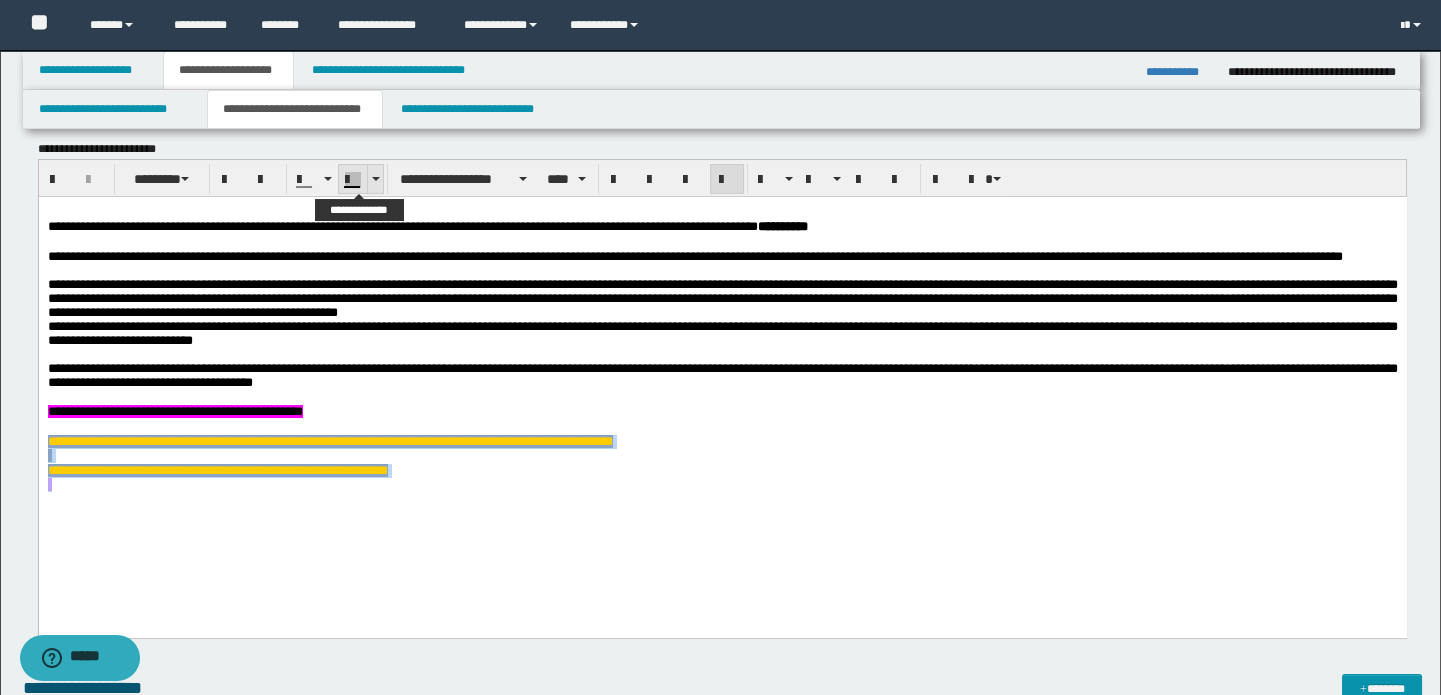 click at bounding box center (375, 179) 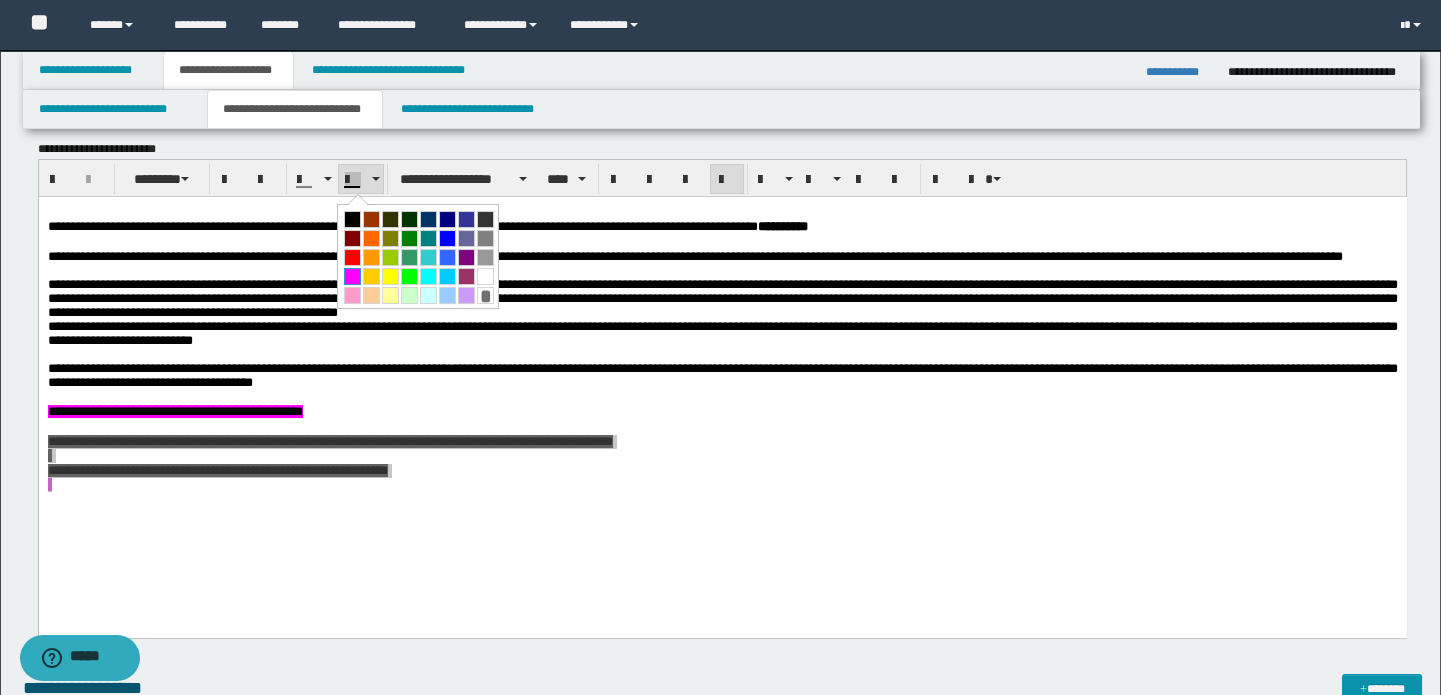 click at bounding box center [352, 276] 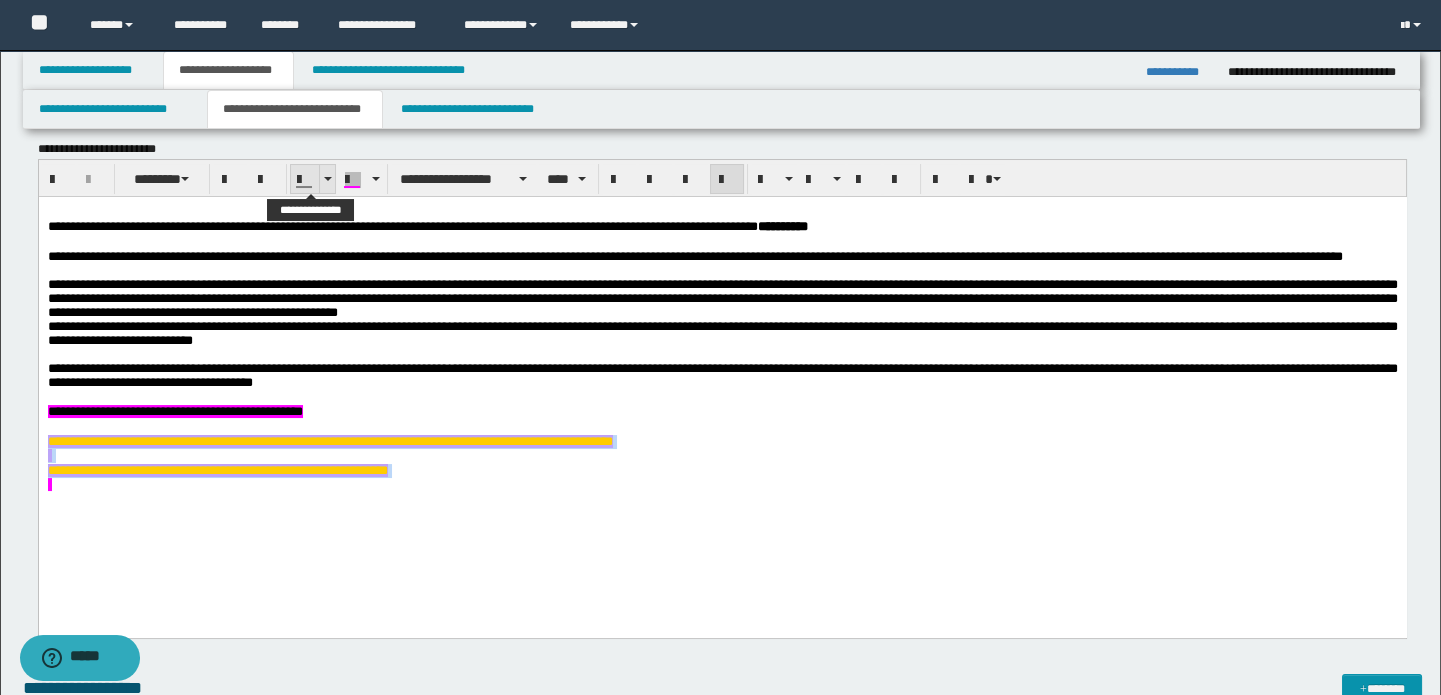 click at bounding box center [327, 179] 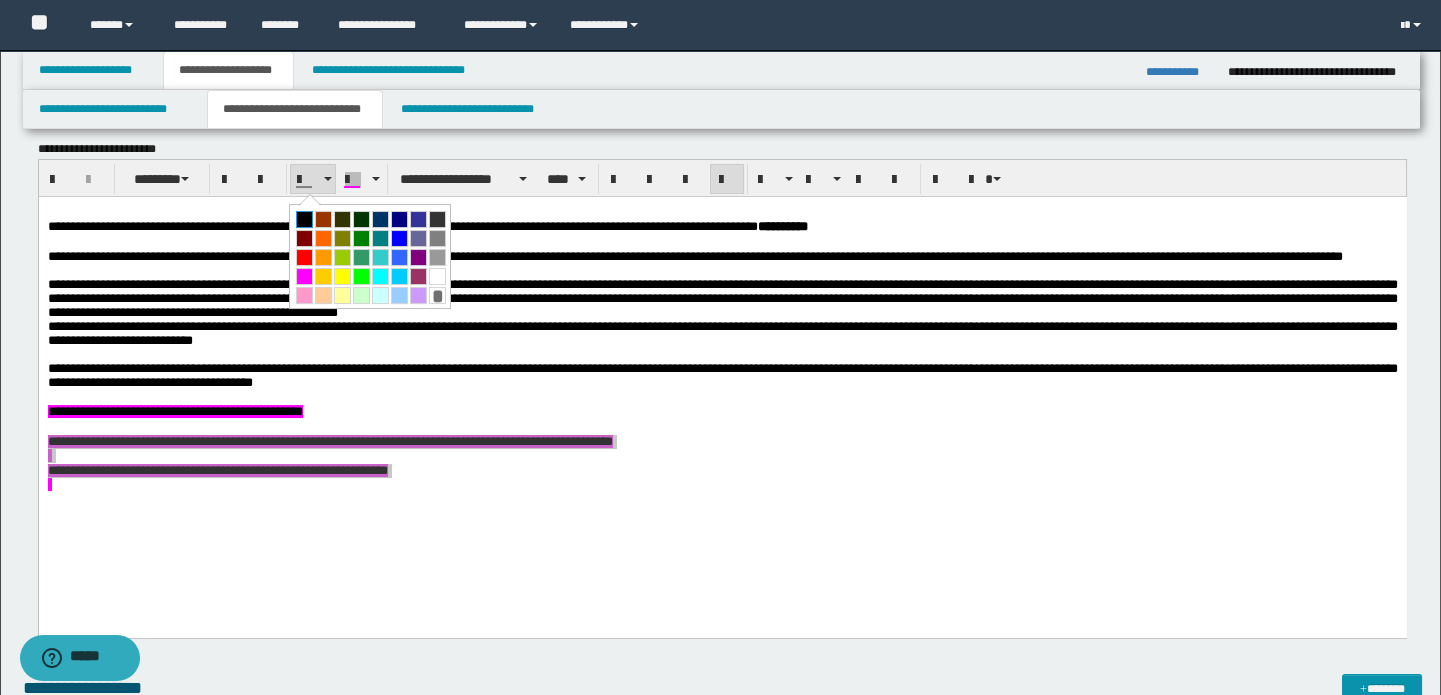 click at bounding box center (304, 219) 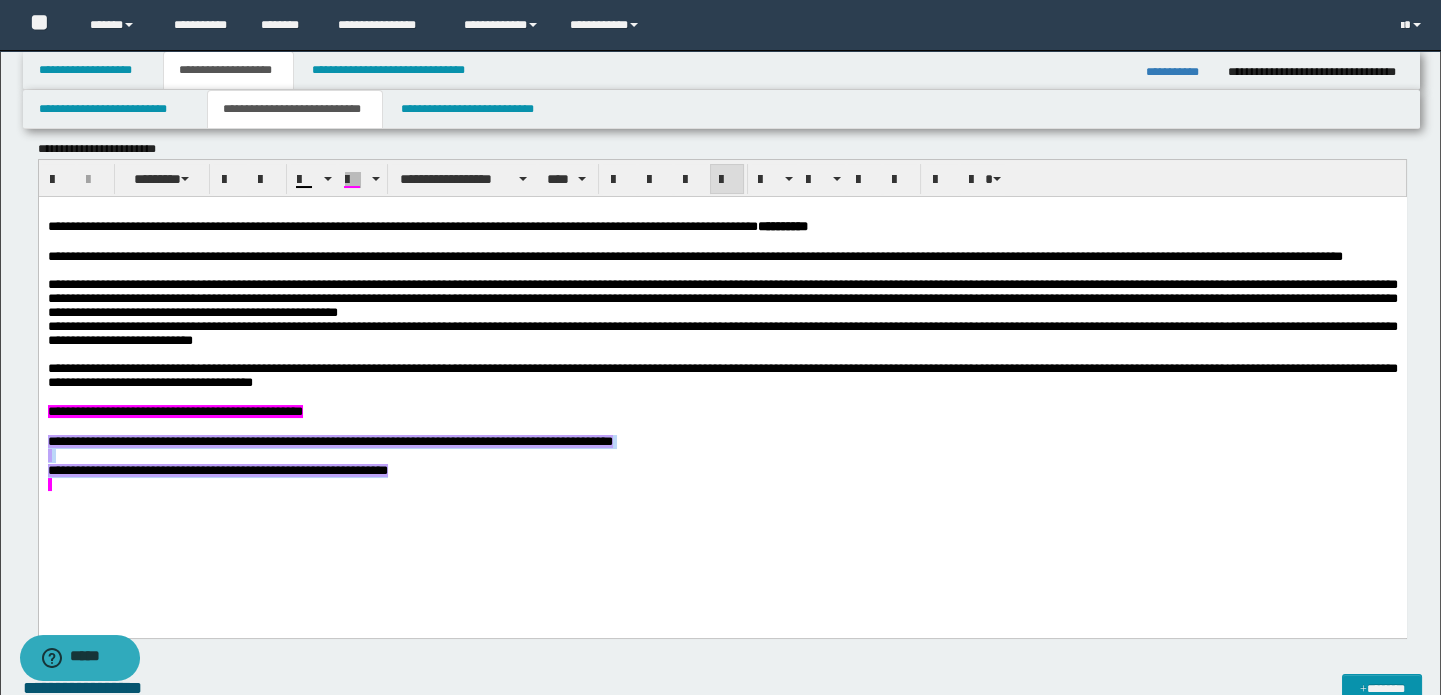 click on "**********" at bounding box center (722, 471) 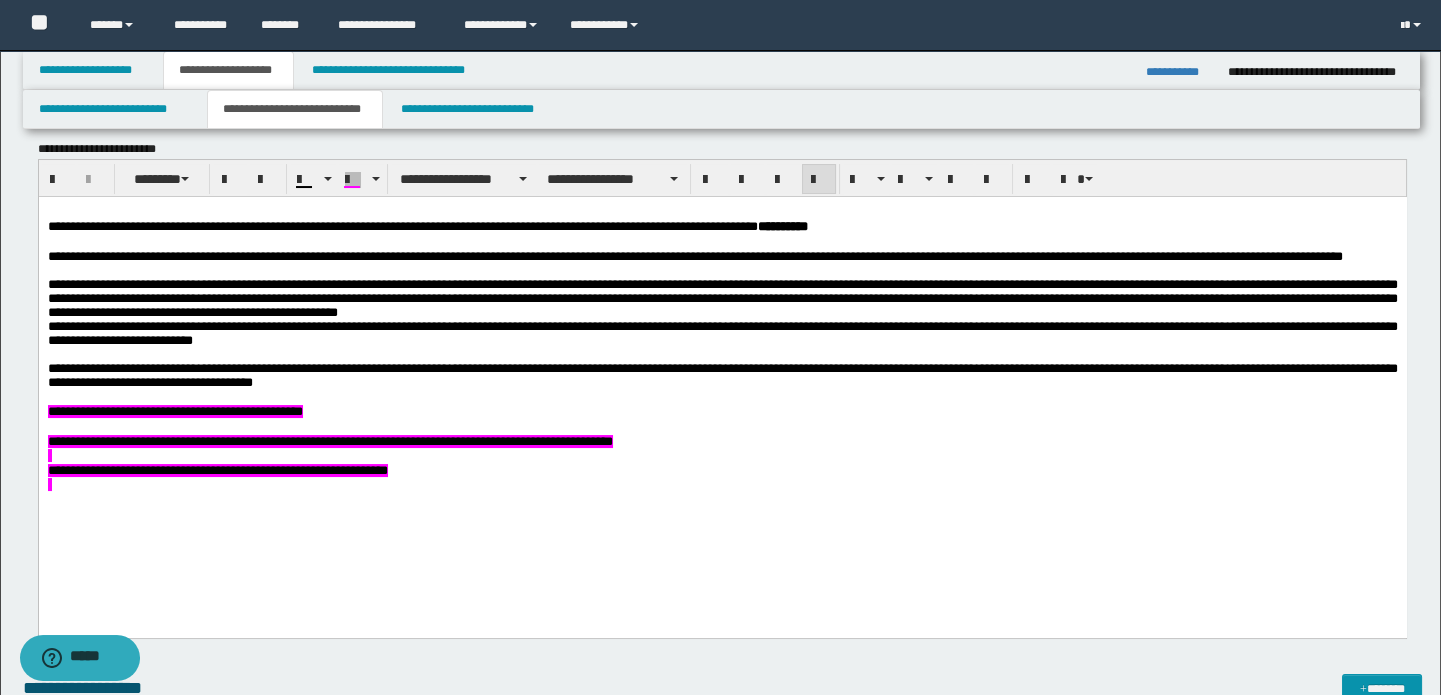 click on "**********" at bounding box center [722, 373] 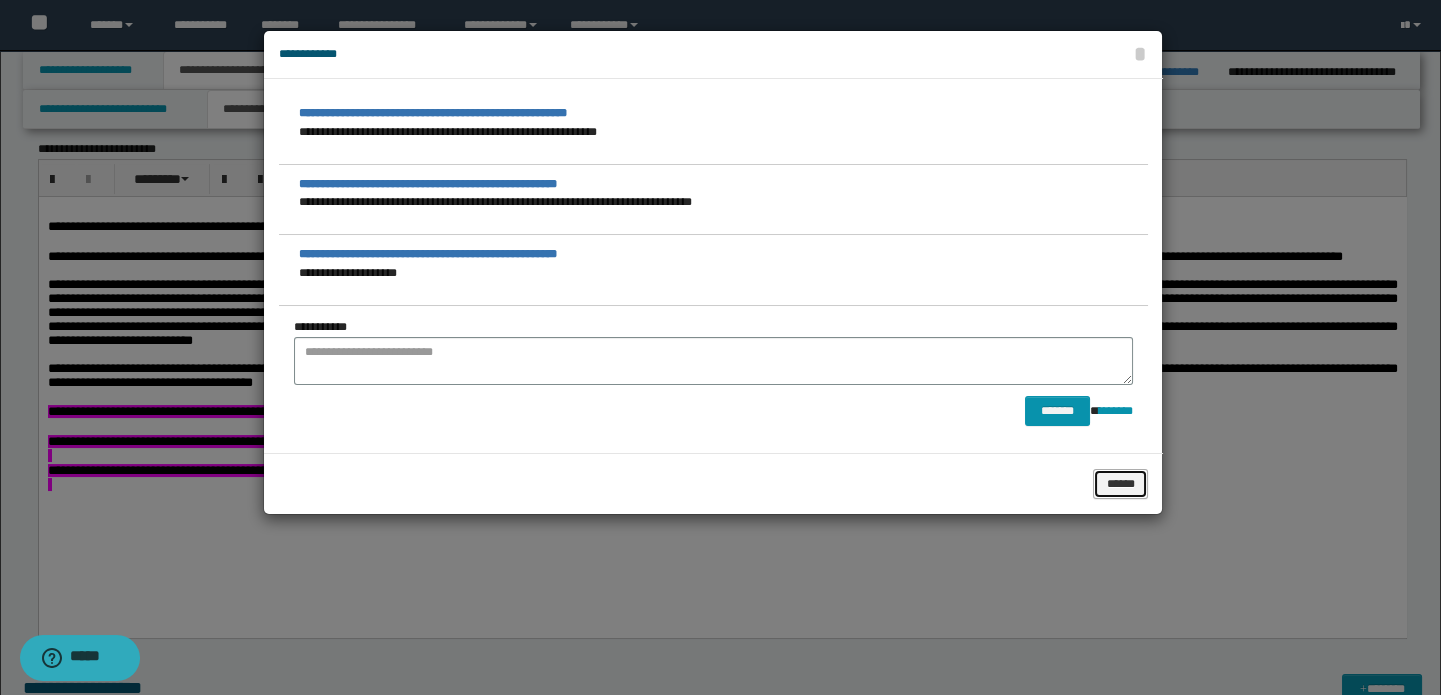click on "******" at bounding box center (1120, 484) 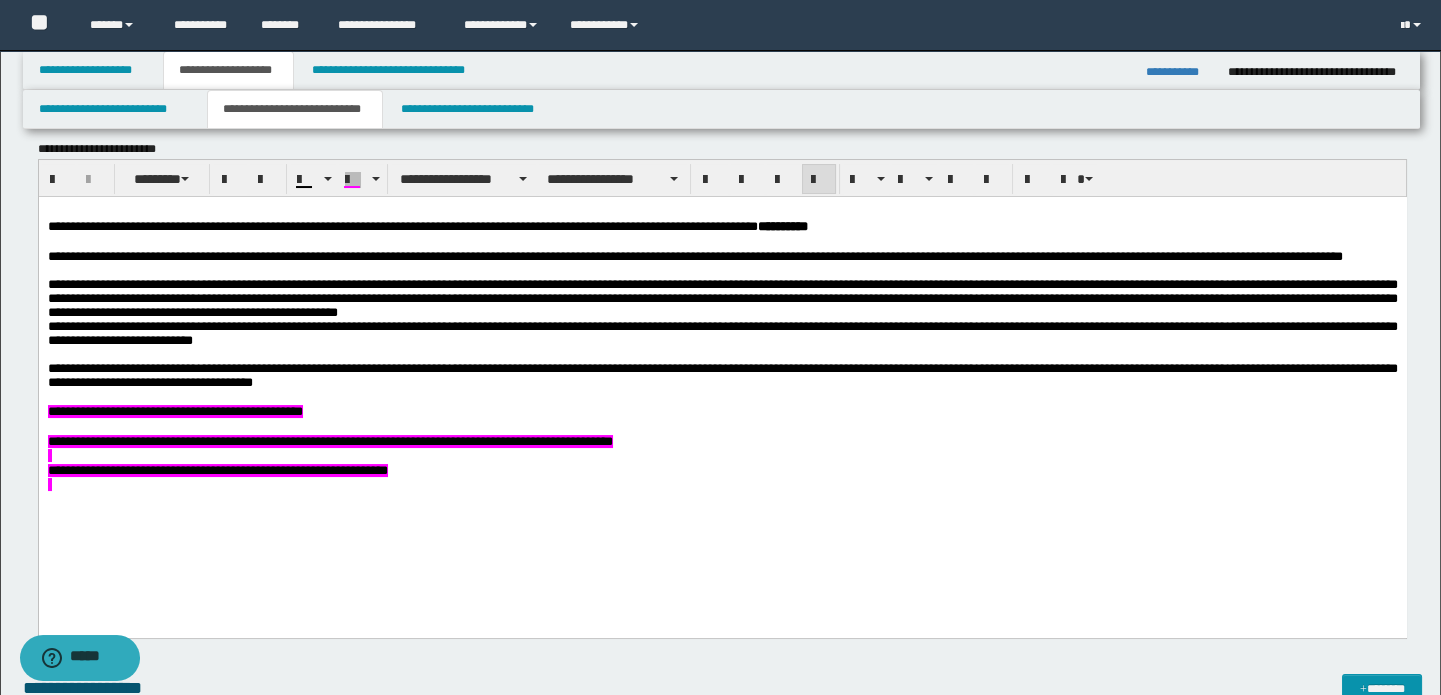 click at bounding box center (721, 426) 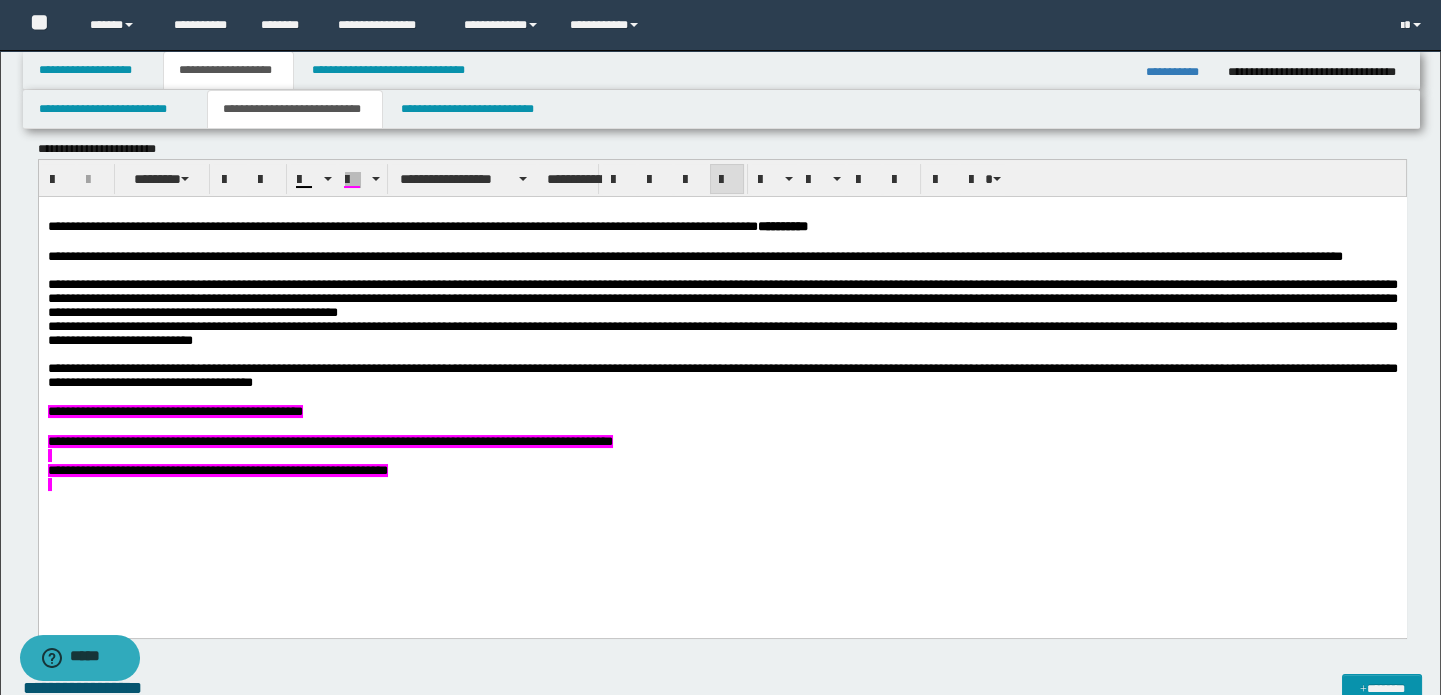 click on "**********" at bounding box center (722, 373) 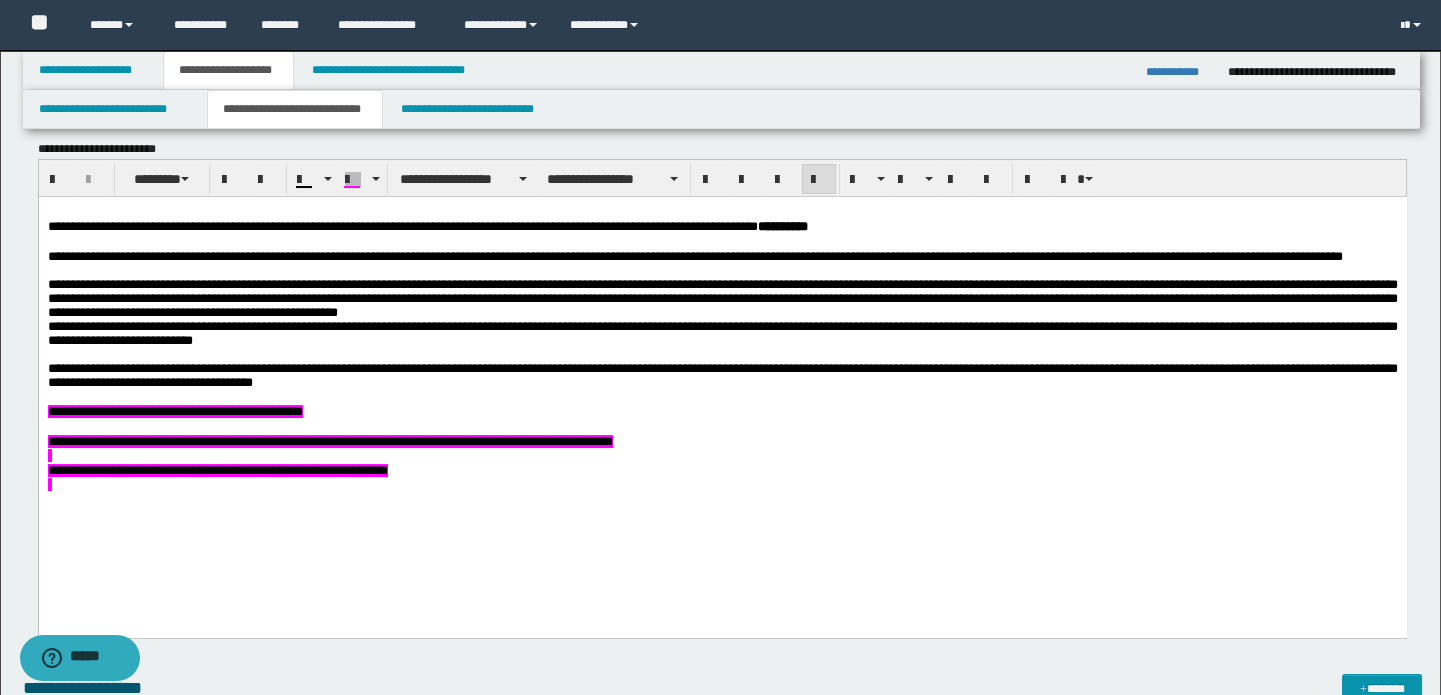 click on "**********" at bounding box center (722, 373) 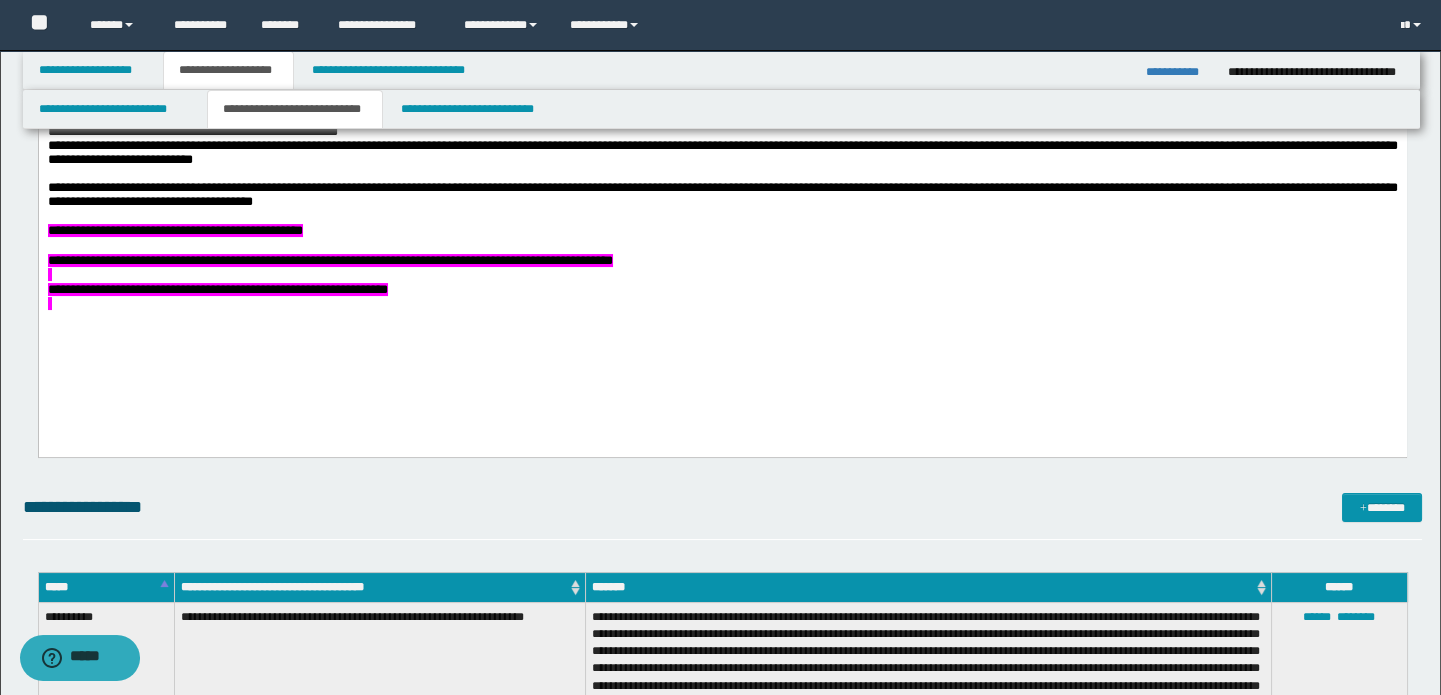 scroll, scrollTop: 636, scrollLeft: 0, axis: vertical 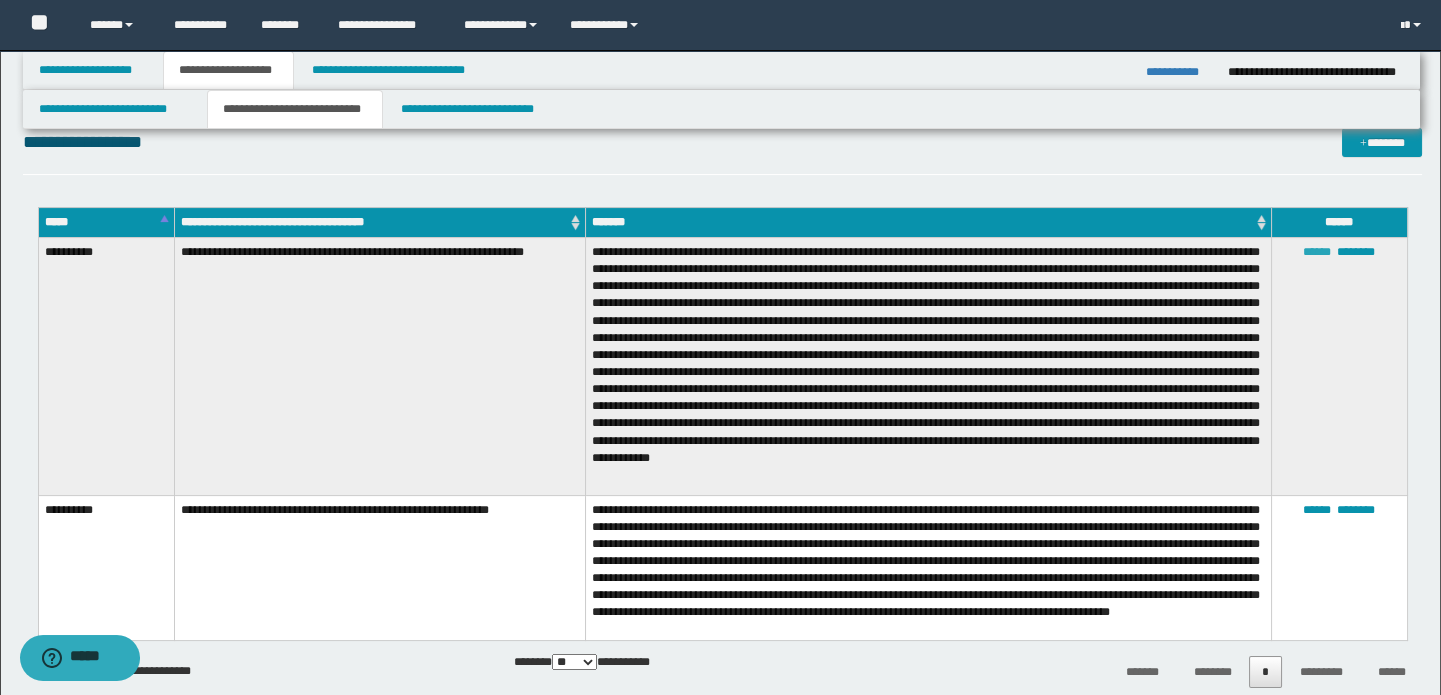 click on "******" at bounding box center (1317, 252) 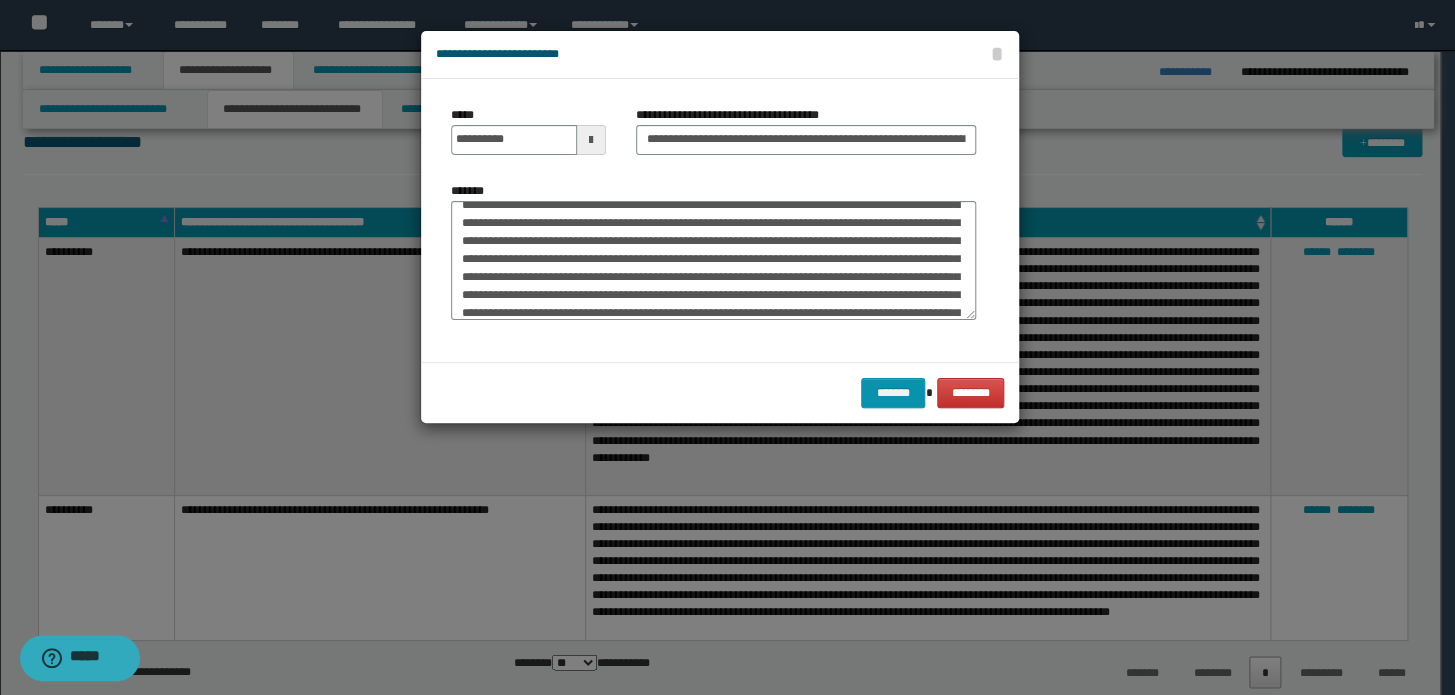 scroll, scrollTop: 181, scrollLeft: 0, axis: vertical 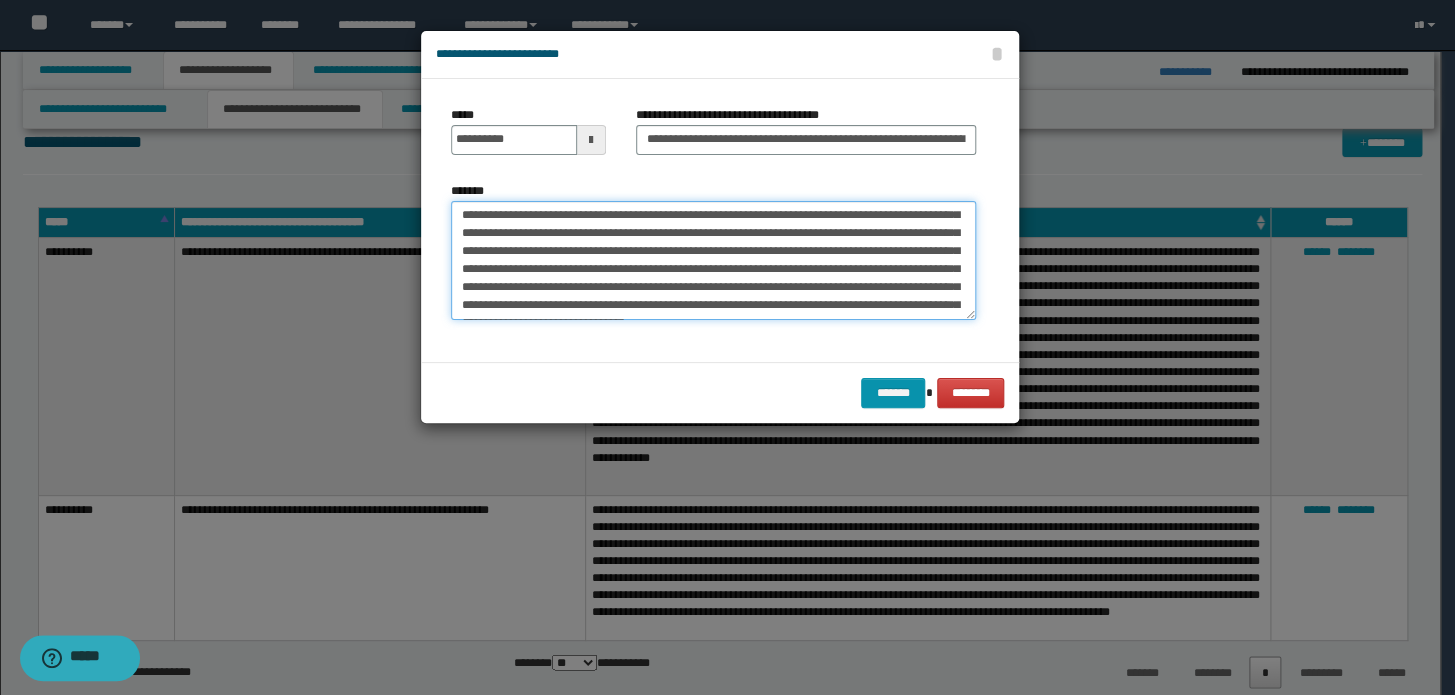 click on "*******" at bounding box center (713, 261) 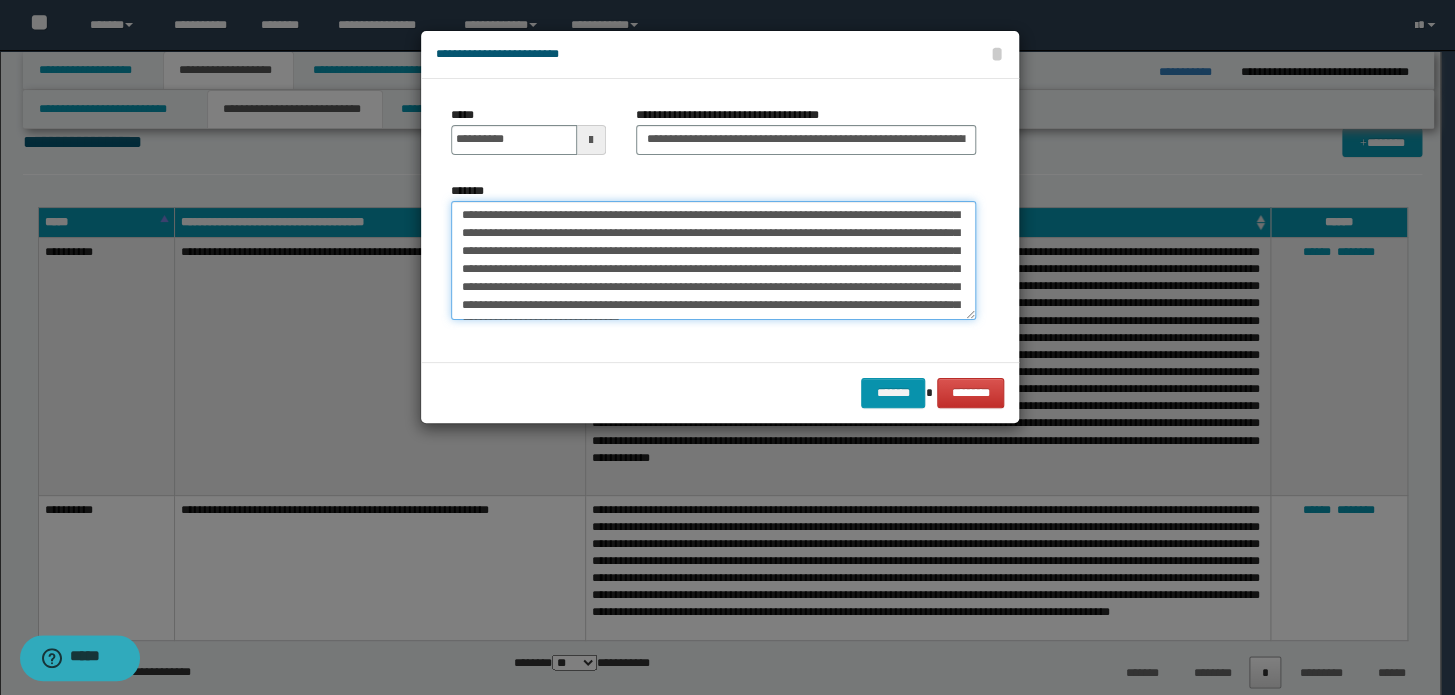 scroll, scrollTop: 218, scrollLeft: 0, axis: vertical 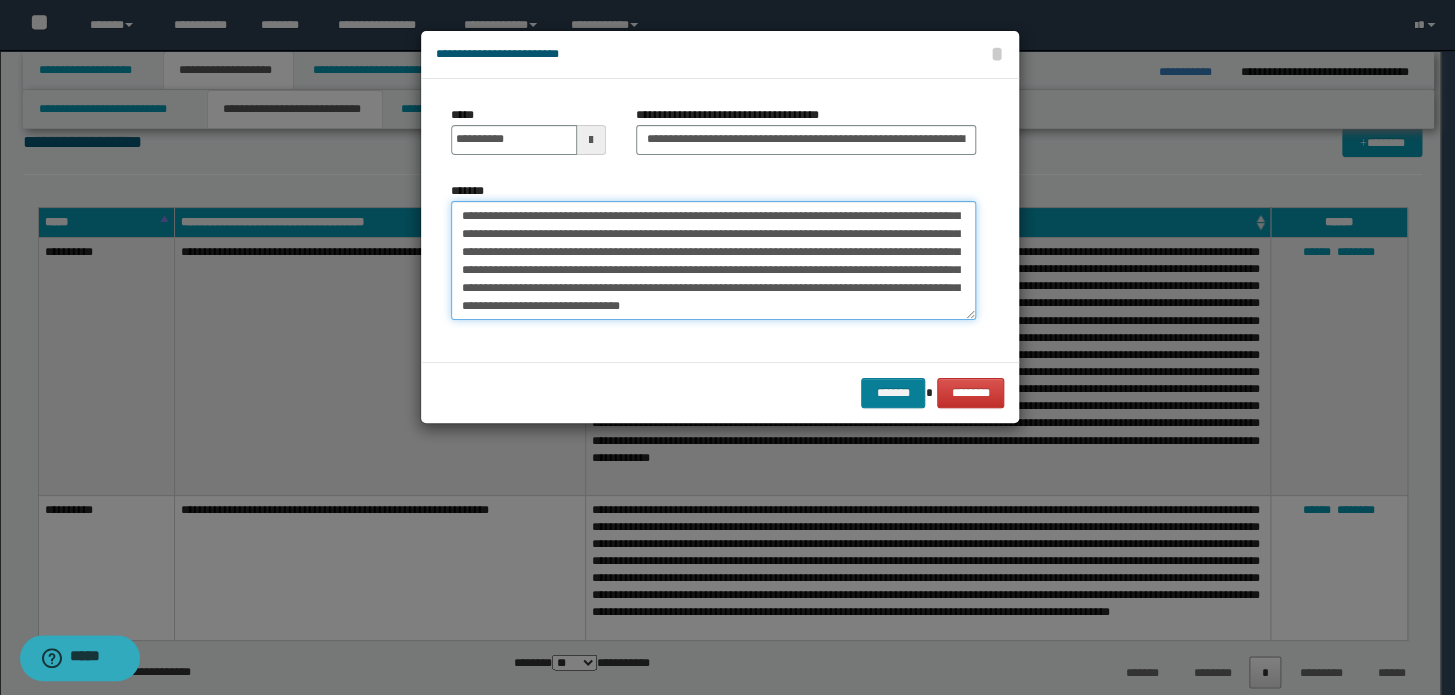 type on "**********" 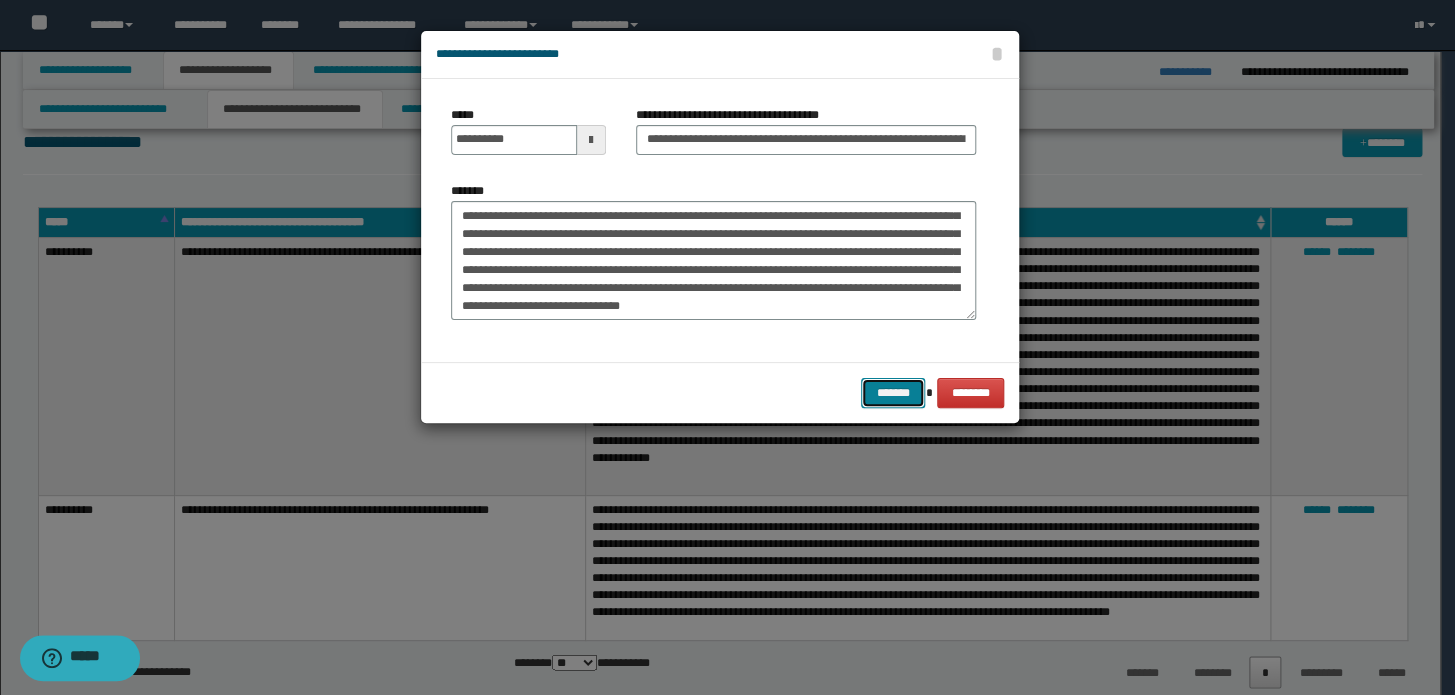 click on "*******" at bounding box center (893, 393) 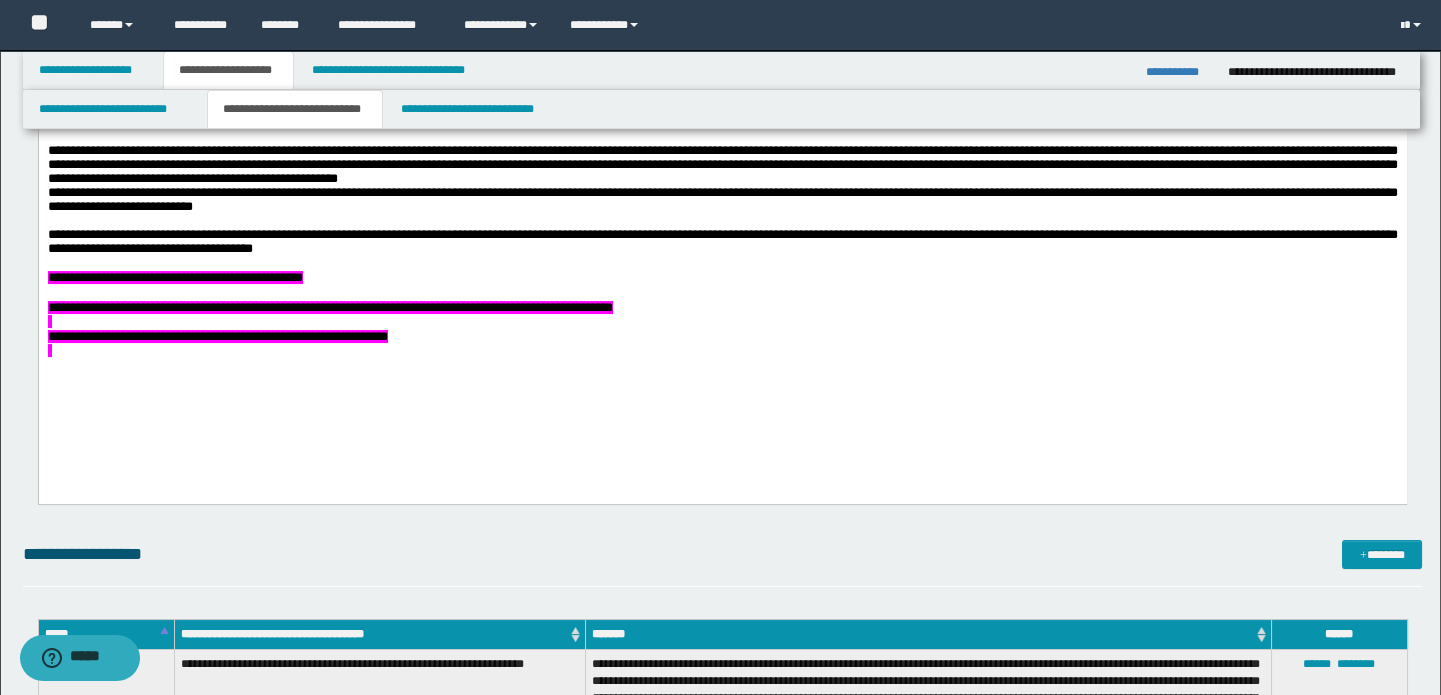 scroll, scrollTop: 545, scrollLeft: 0, axis: vertical 